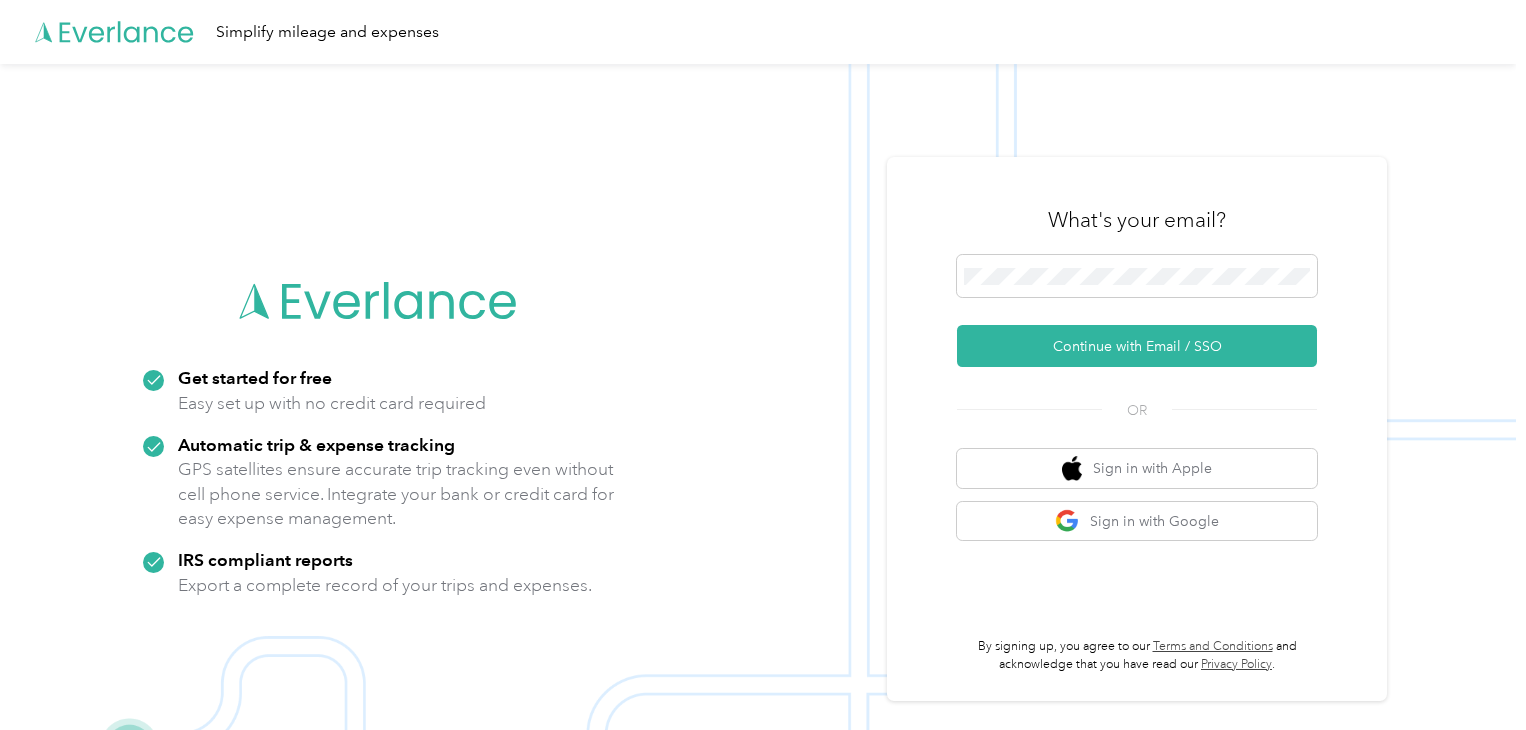 scroll, scrollTop: 0, scrollLeft: 0, axis: both 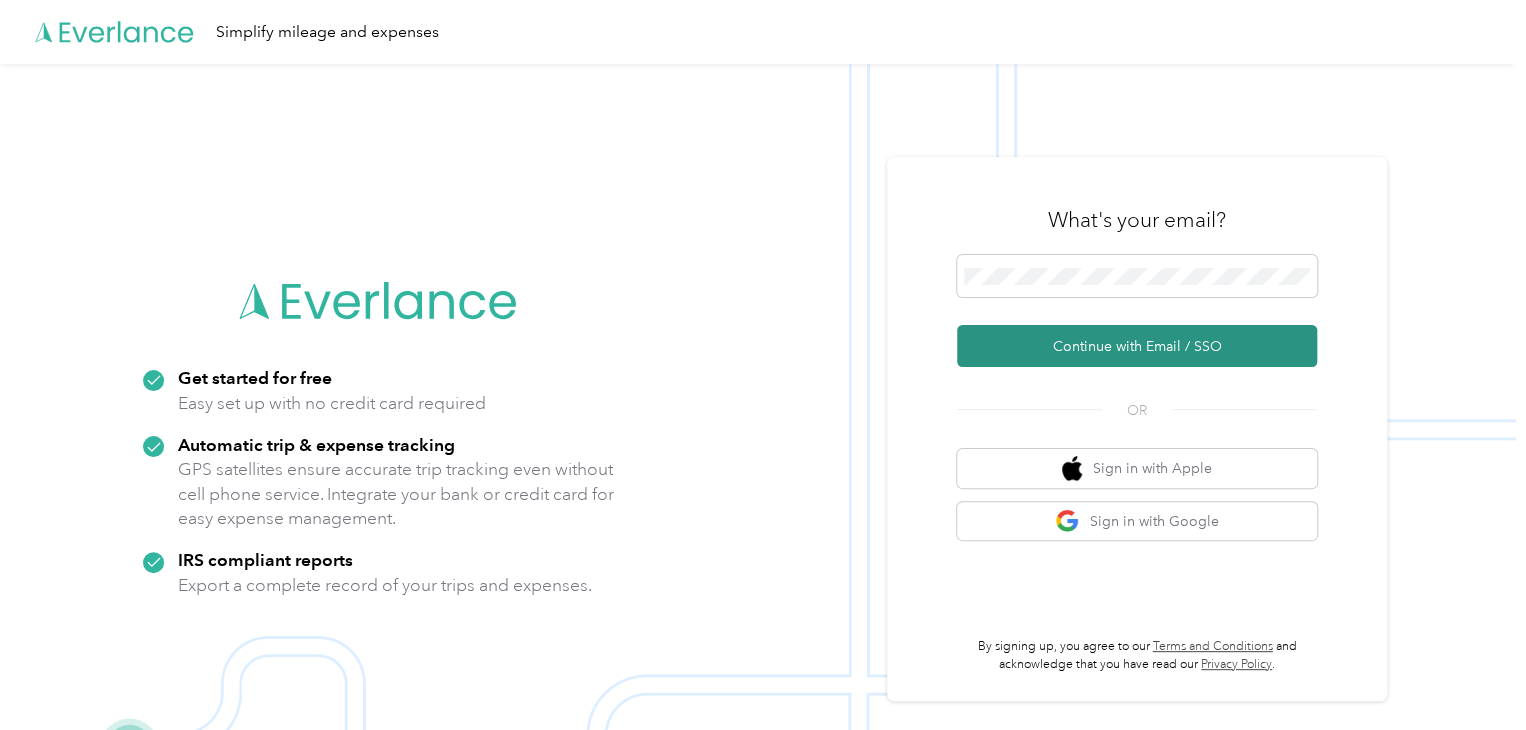 click on "Continue with Email / SSO" at bounding box center [1137, 346] 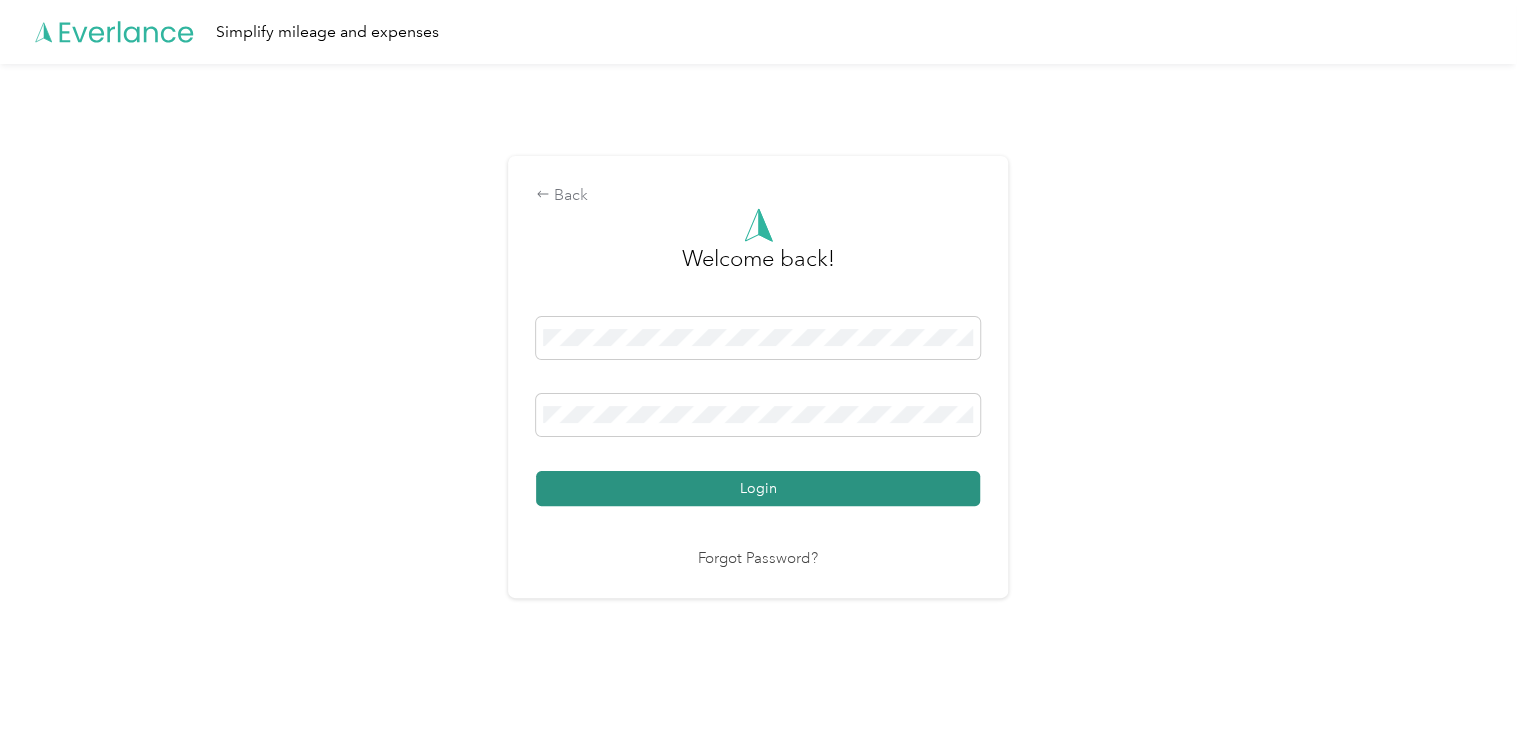 click on "Login" at bounding box center (758, 488) 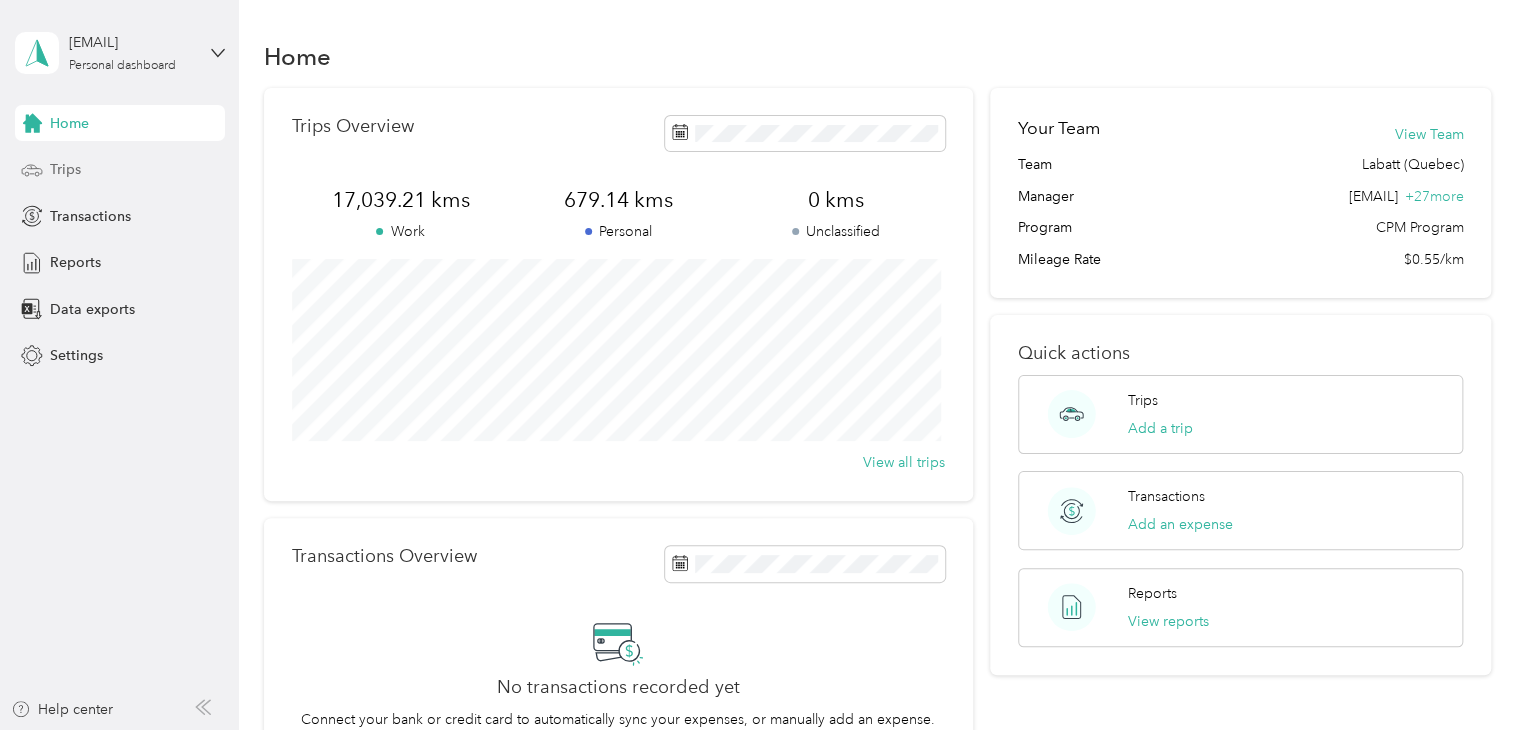 click on "Trips" at bounding box center [65, 169] 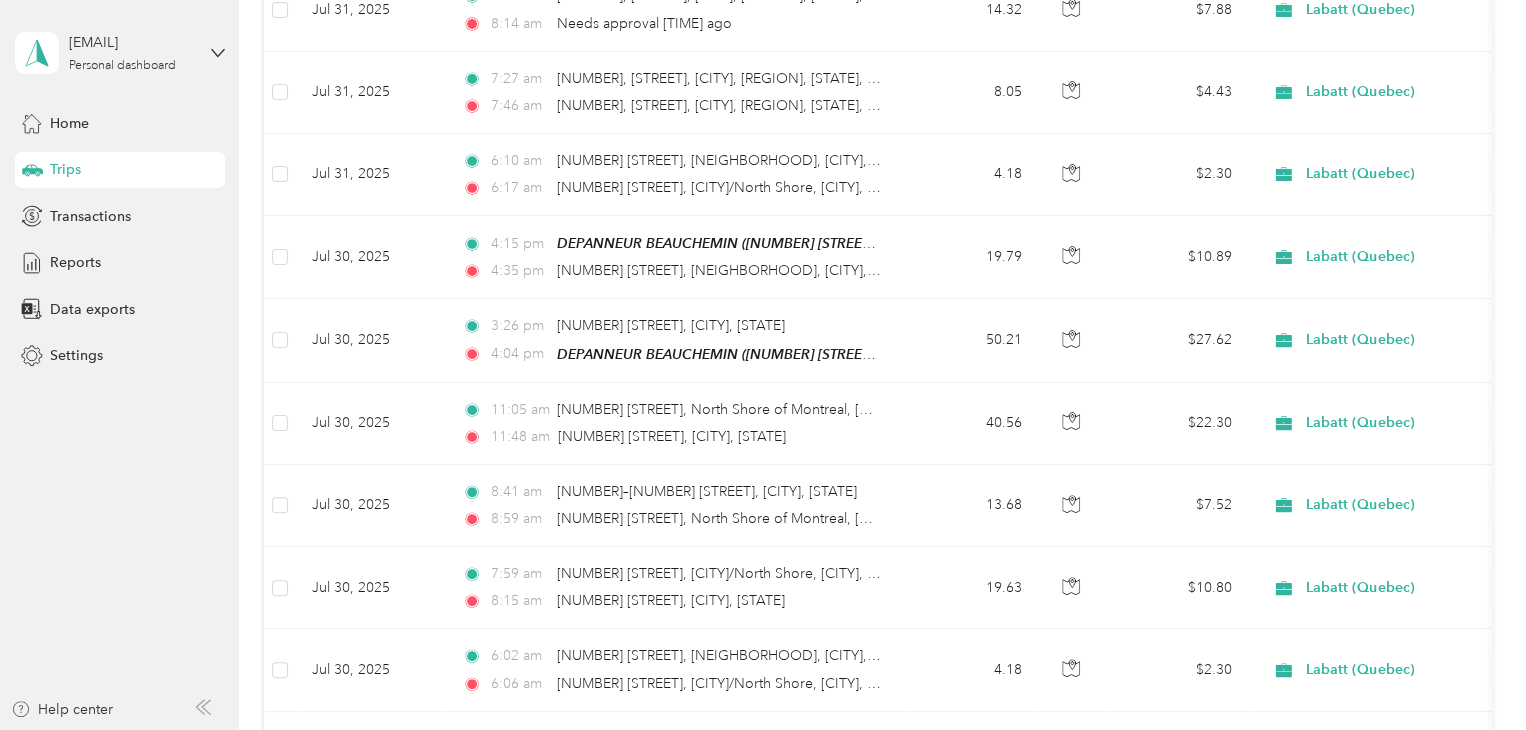 scroll, scrollTop: 2020, scrollLeft: 0, axis: vertical 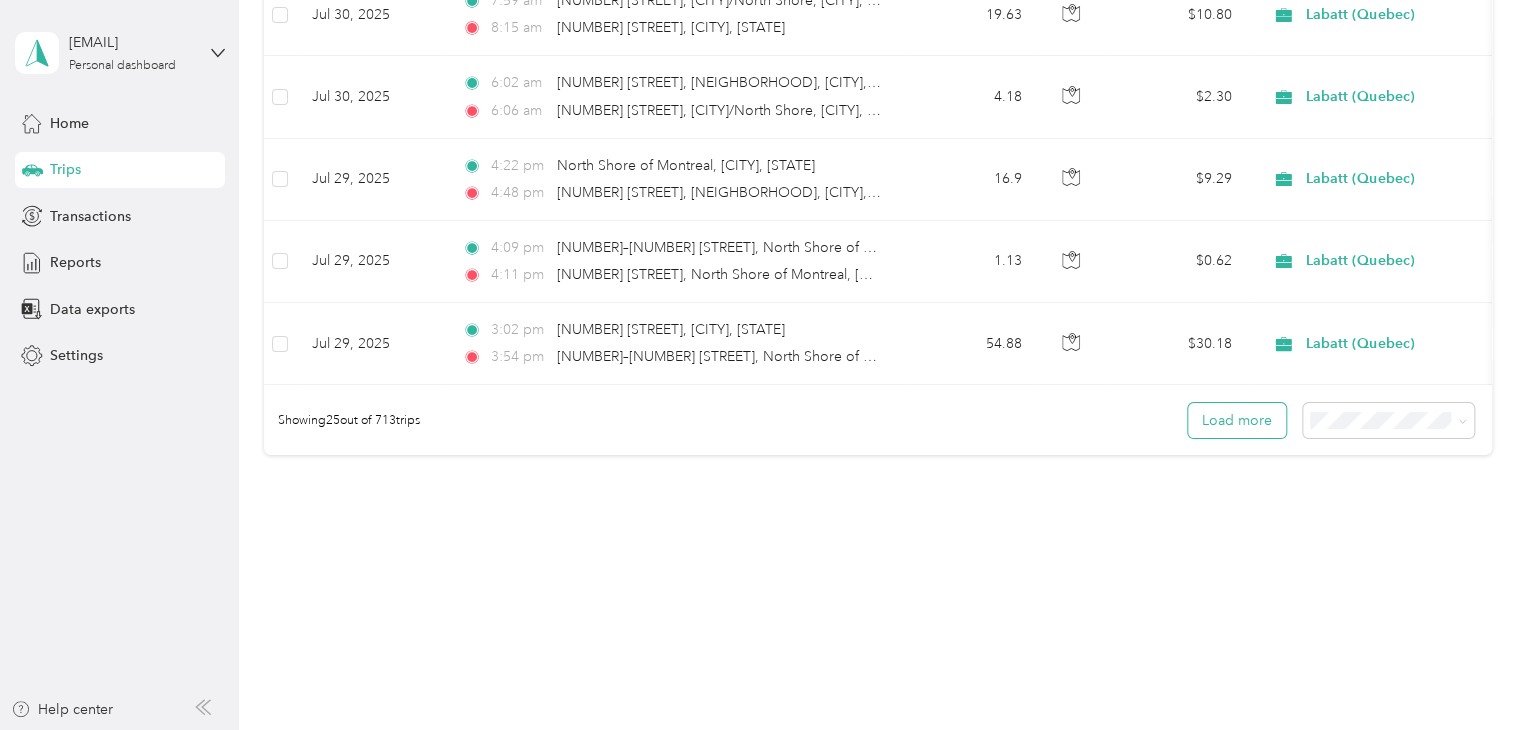 click on "Load more" at bounding box center (1237, 420) 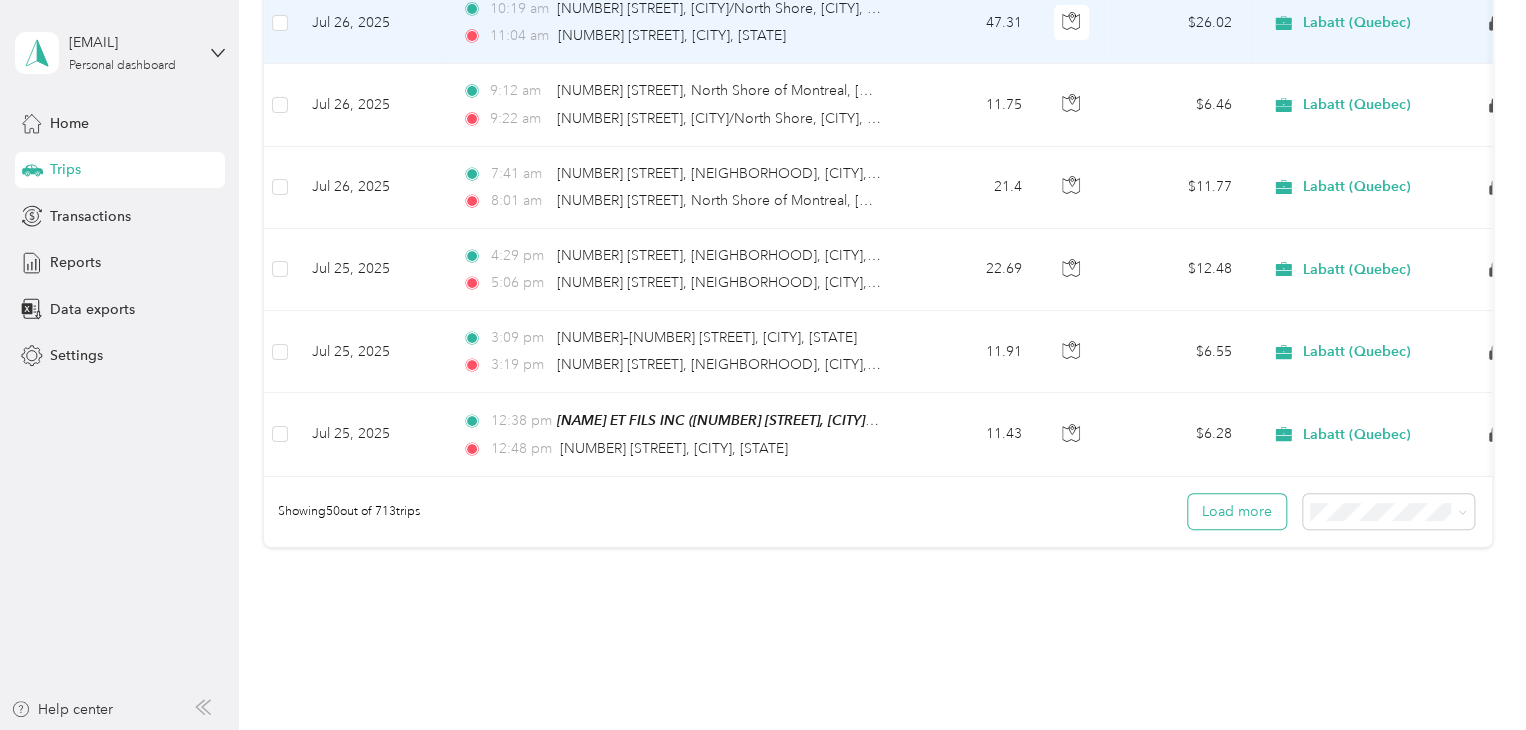 scroll, scrollTop: 3994, scrollLeft: 0, axis: vertical 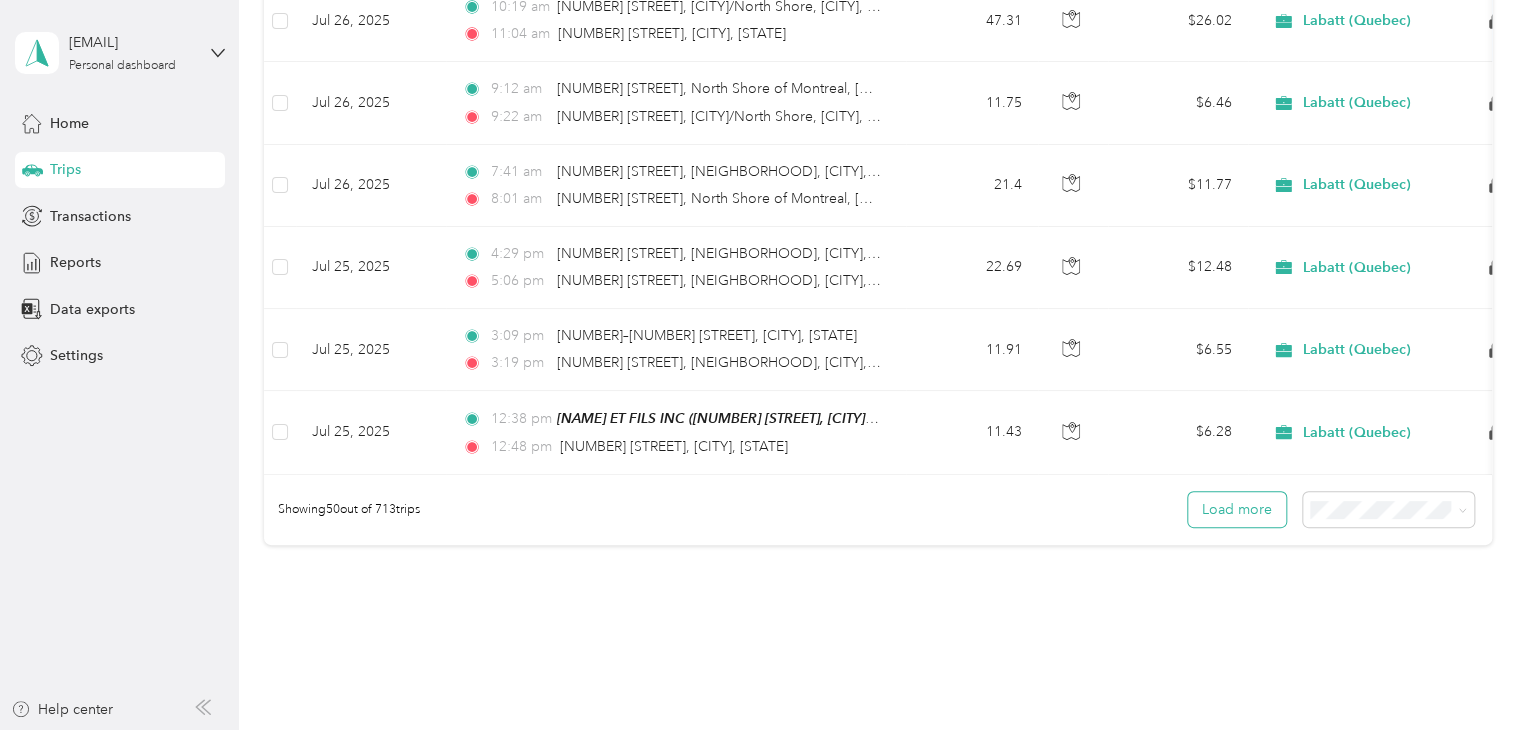 click on "Load more" at bounding box center (1237, 509) 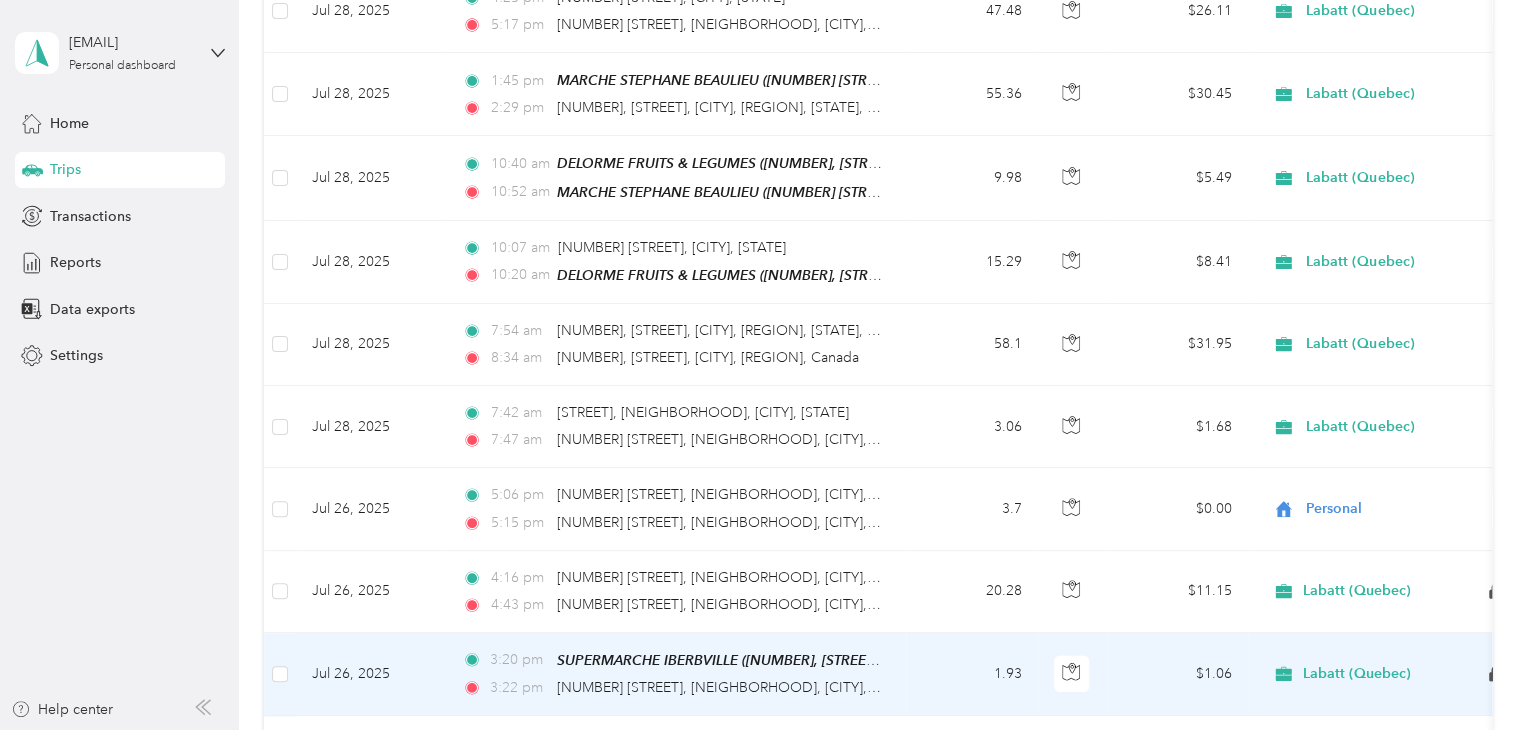 scroll, scrollTop: 2924, scrollLeft: 0, axis: vertical 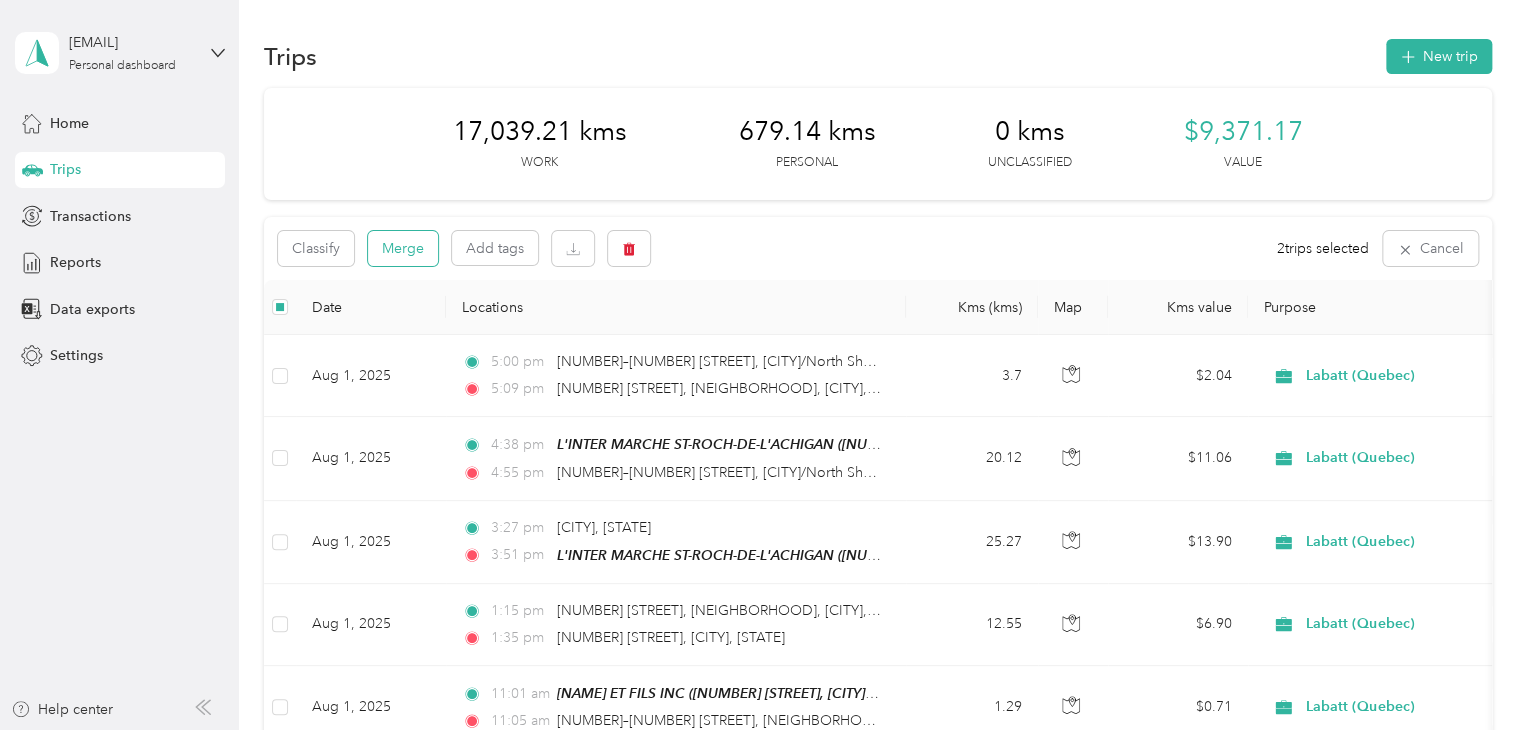 click on "Merge" at bounding box center (403, 248) 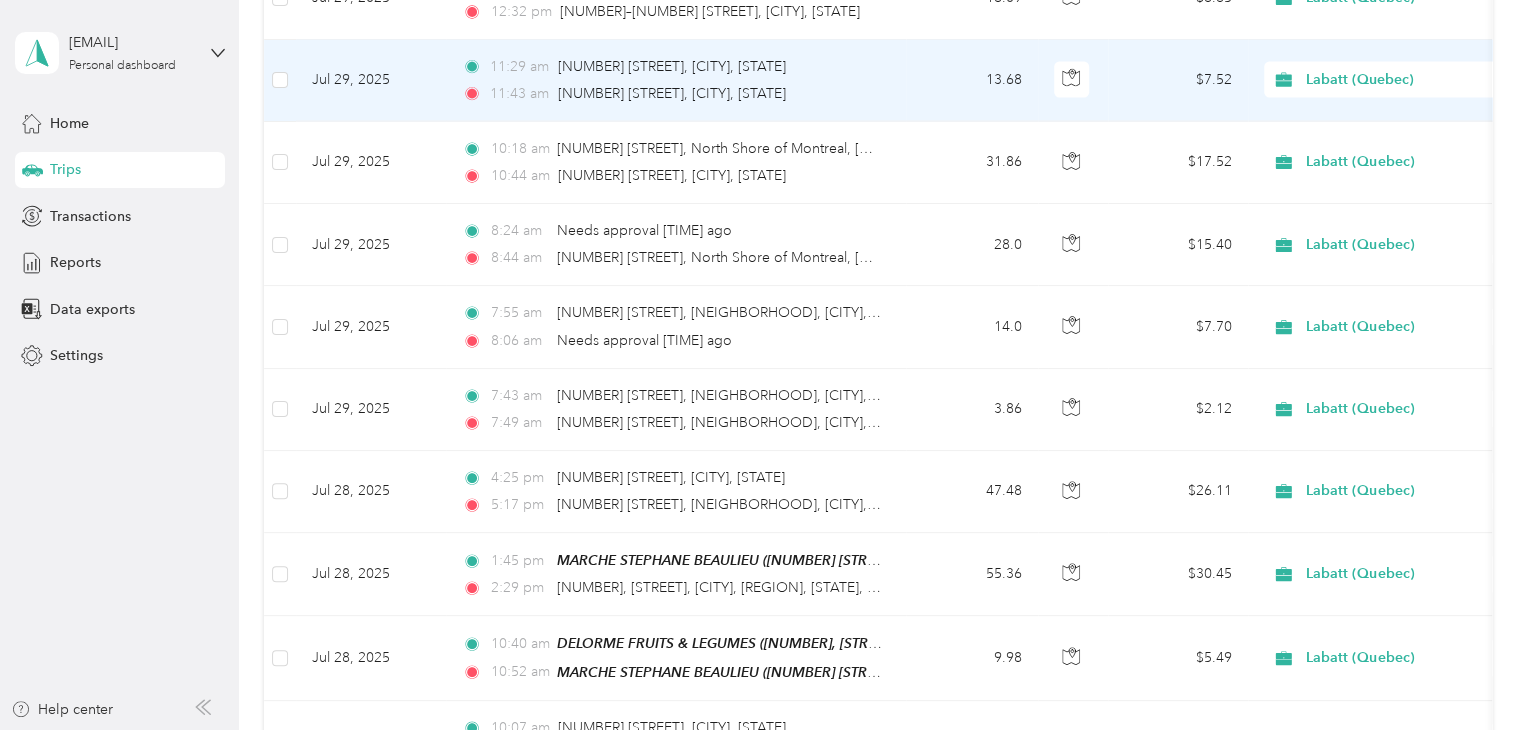 scroll, scrollTop: 2458, scrollLeft: 0, axis: vertical 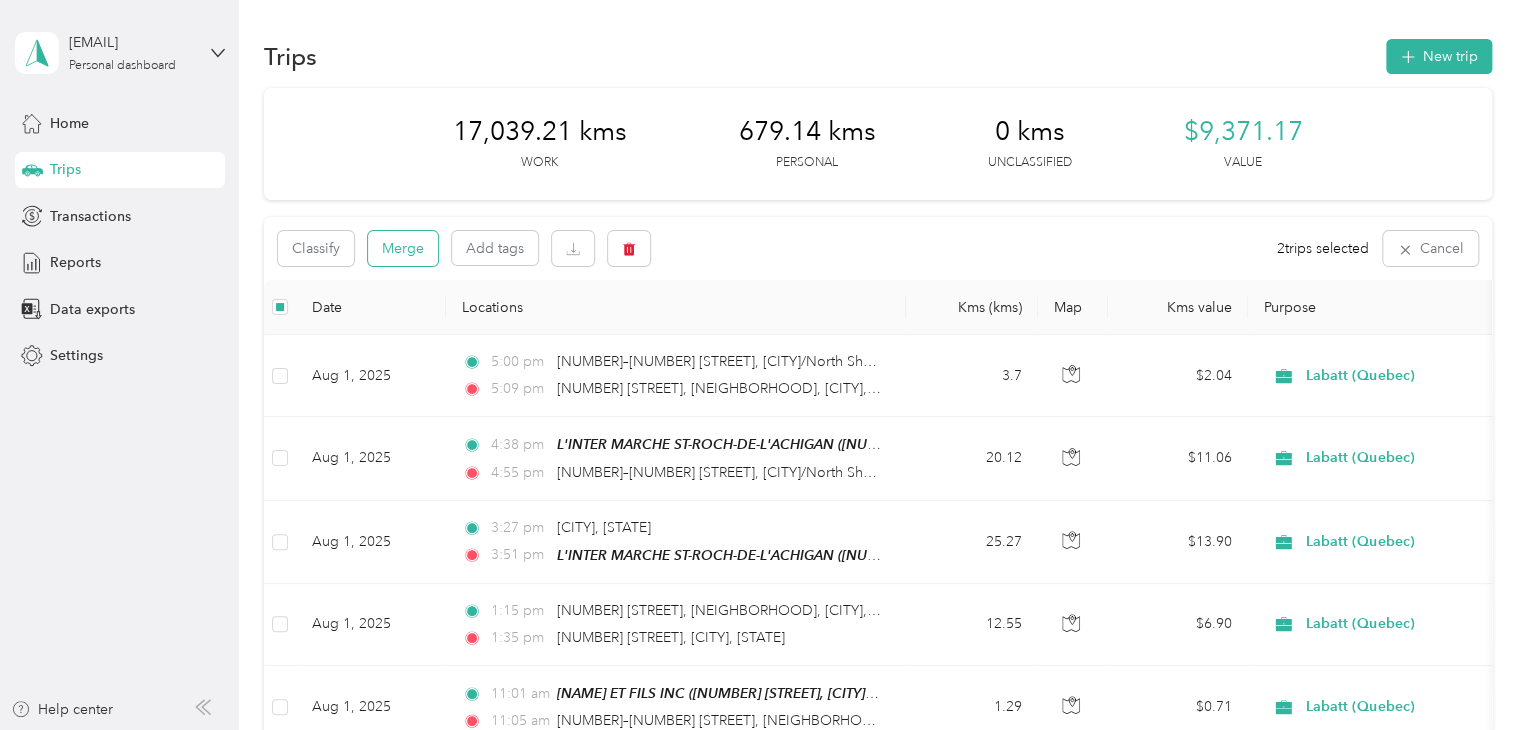 click on "Merge" at bounding box center (403, 248) 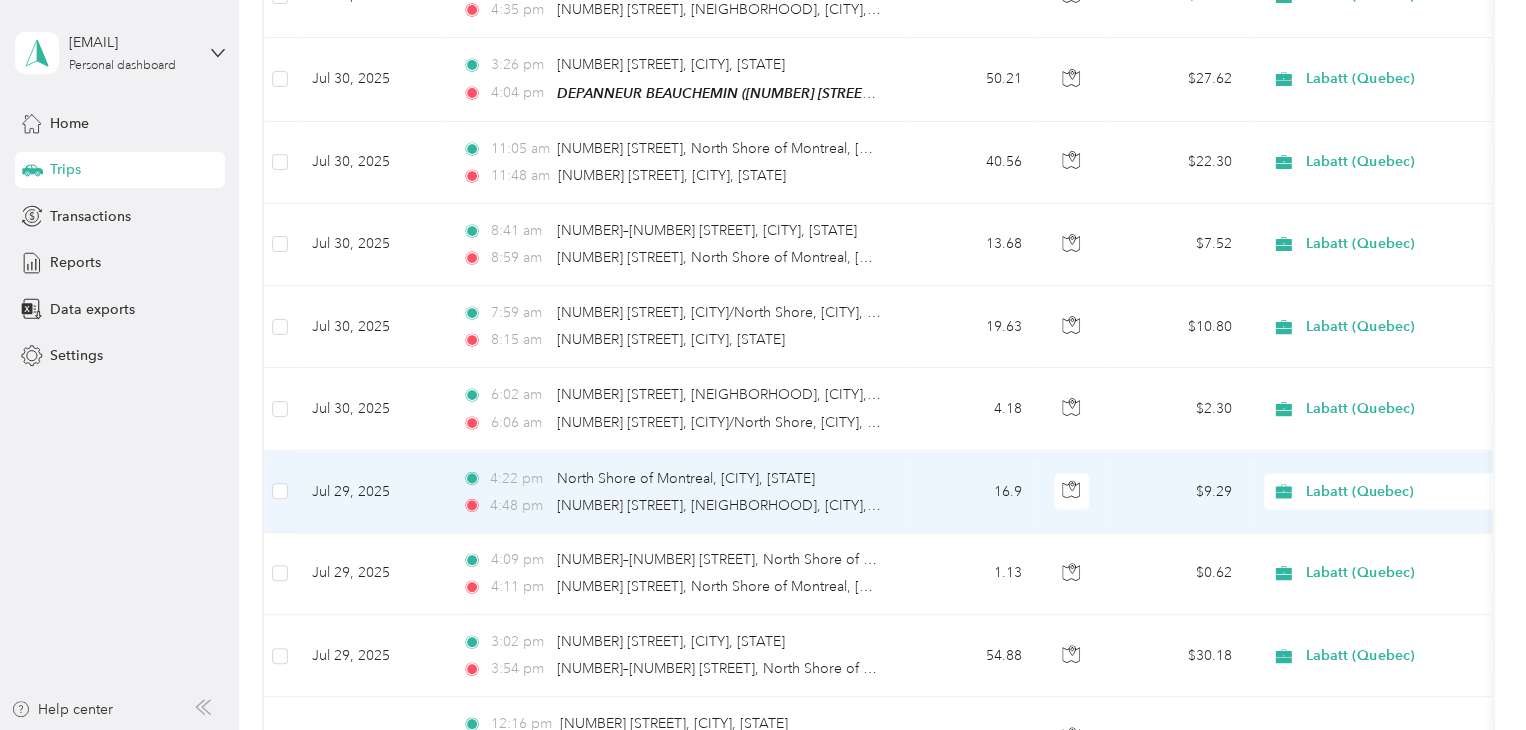 scroll, scrollTop: 1700, scrollLeft: 0, axis: vertical 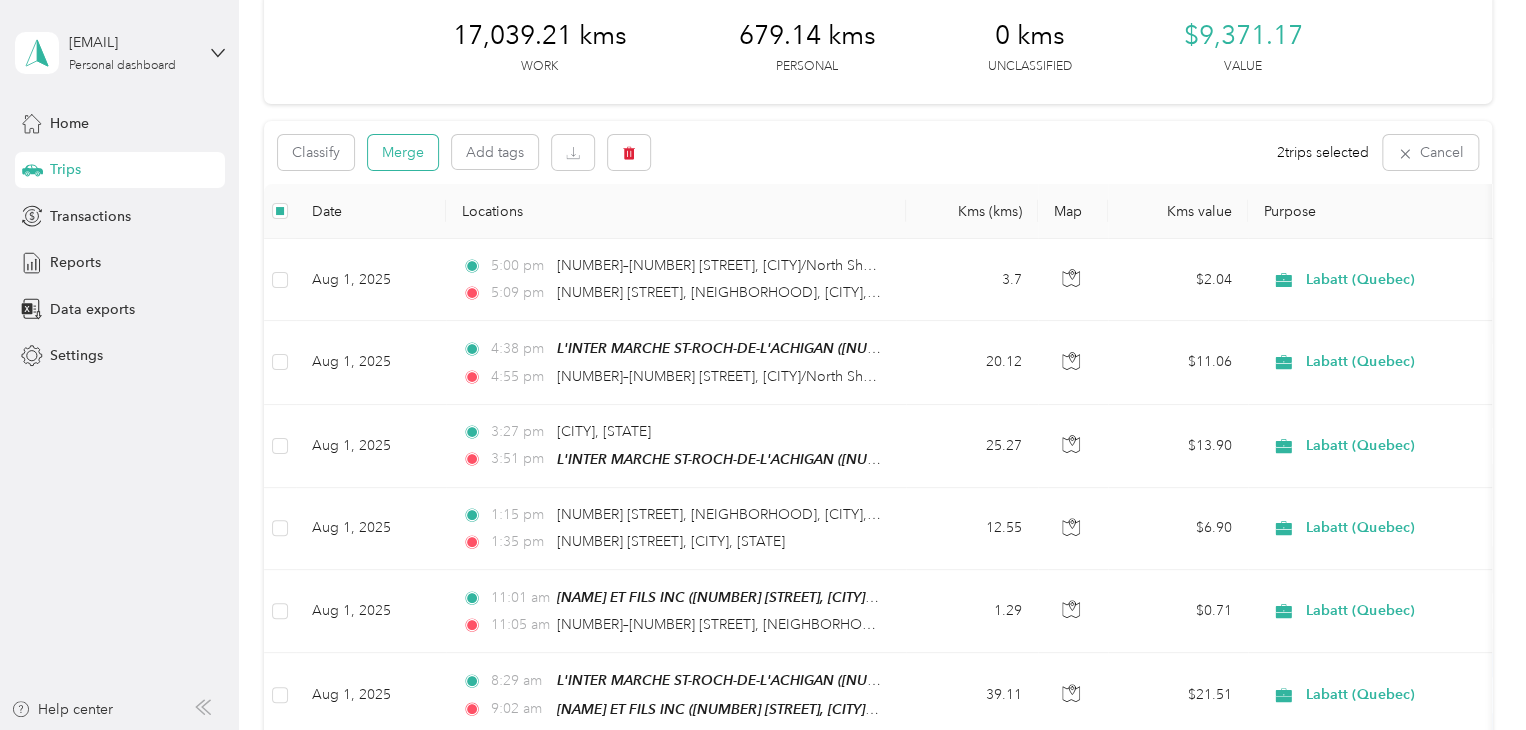 click on "Merge" at bounding box center (403, 152) 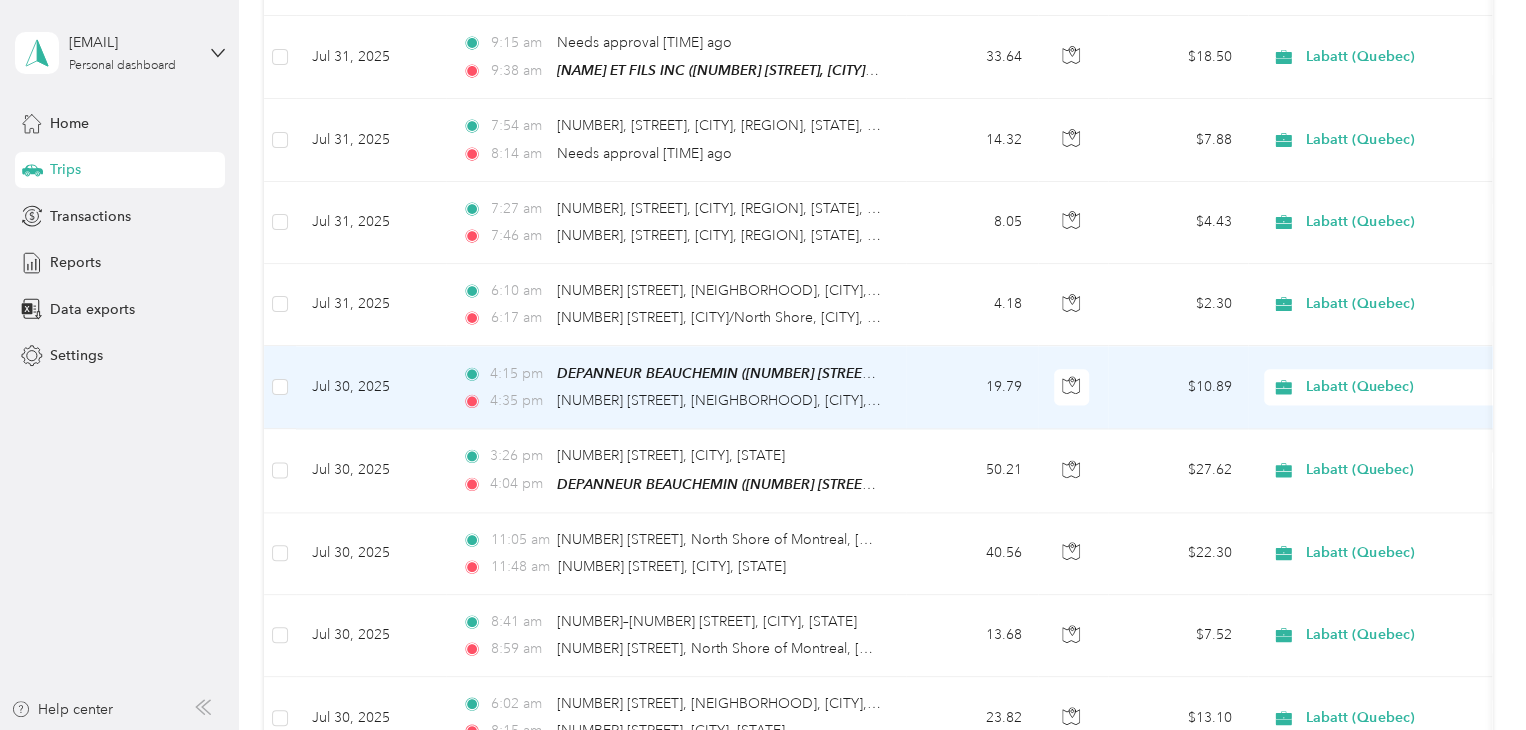 scroll, scrollTop: 1318, scrollLeft: 0, axis: vertical 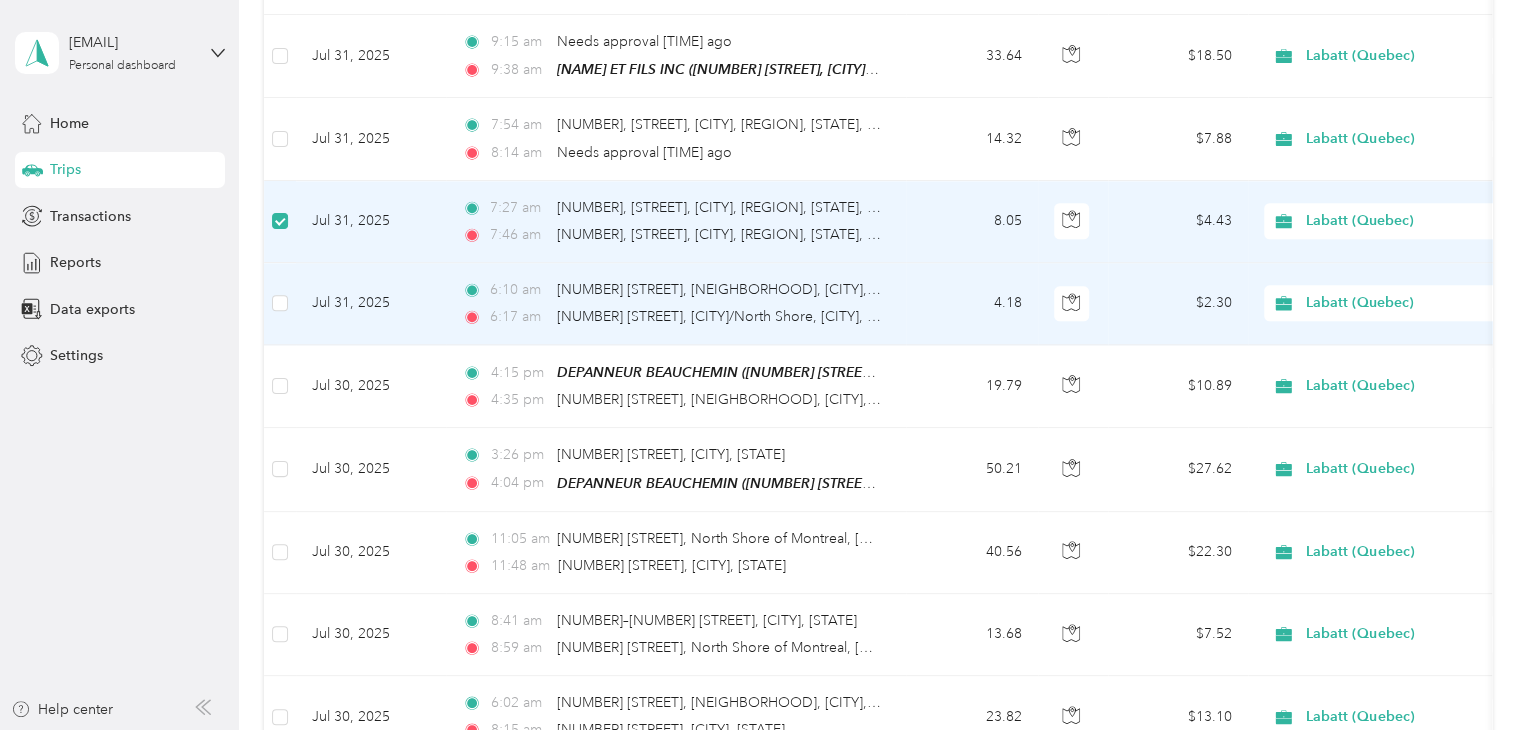 click on "Labatt (Quebec)" at bounding box center [1388, 303] 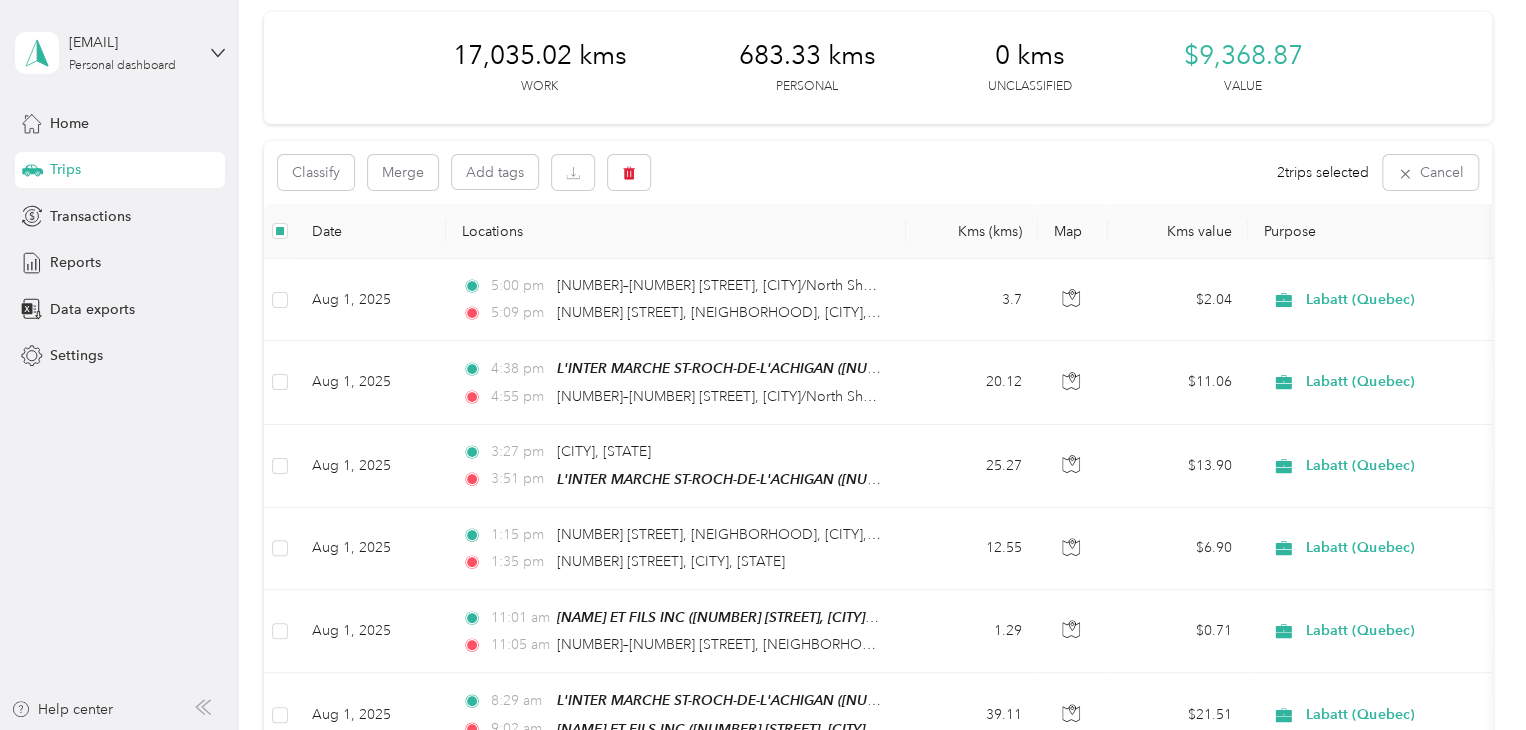 scroll, scrollTop: 51, scrollLeft: 0, axis: vertical 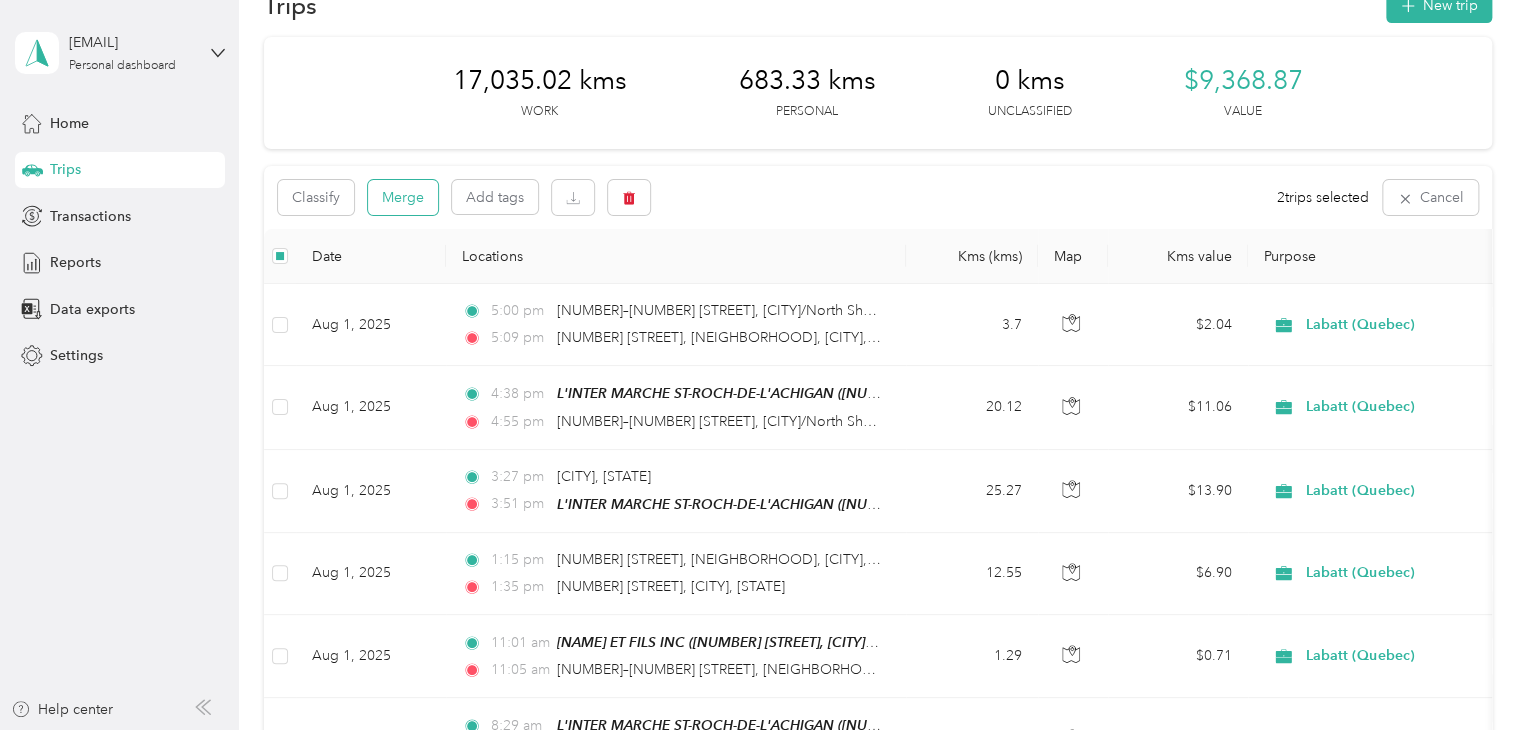 click on "Merge" at bounding box center [403, 197] 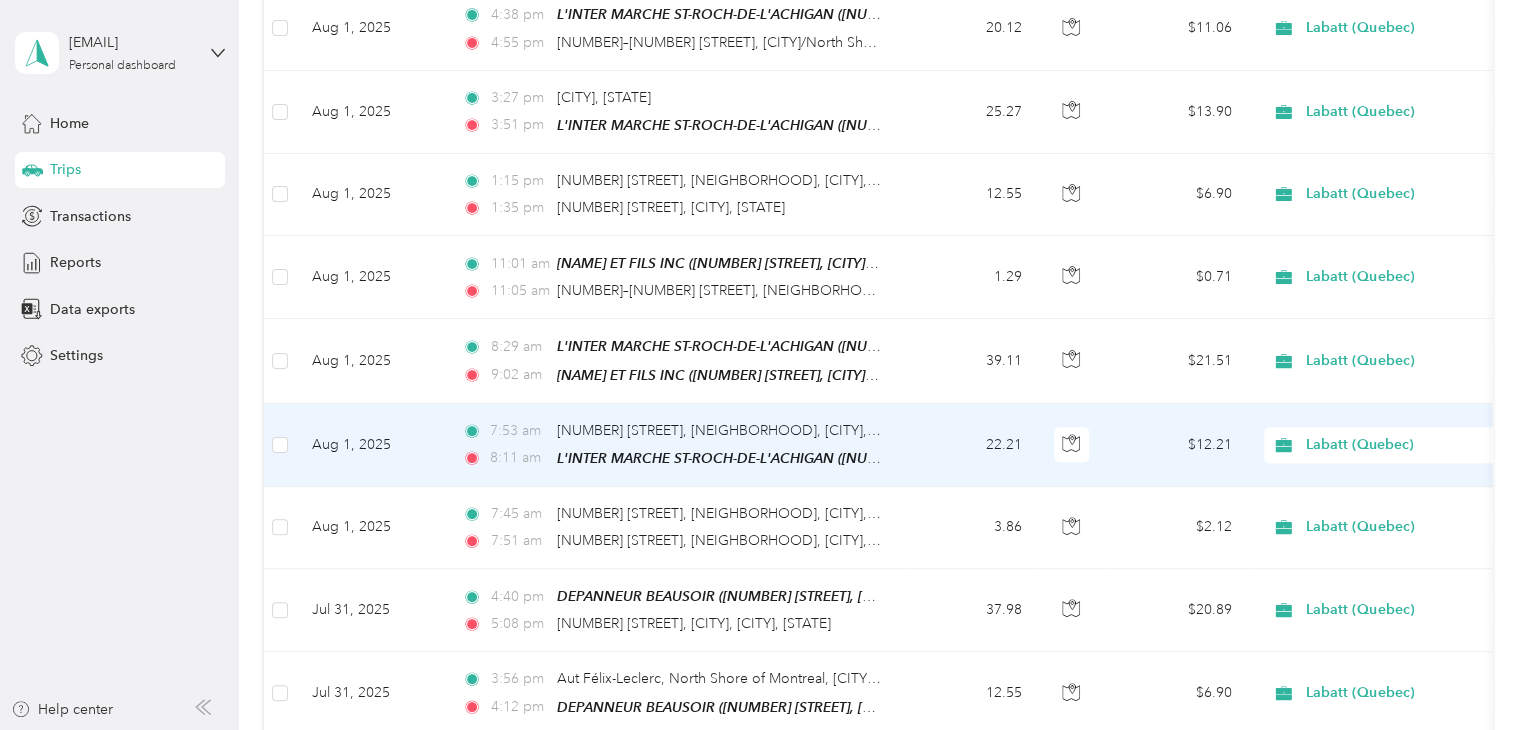 scroll, scrollTop: 428, scrollLeft: 0, axis: vertical 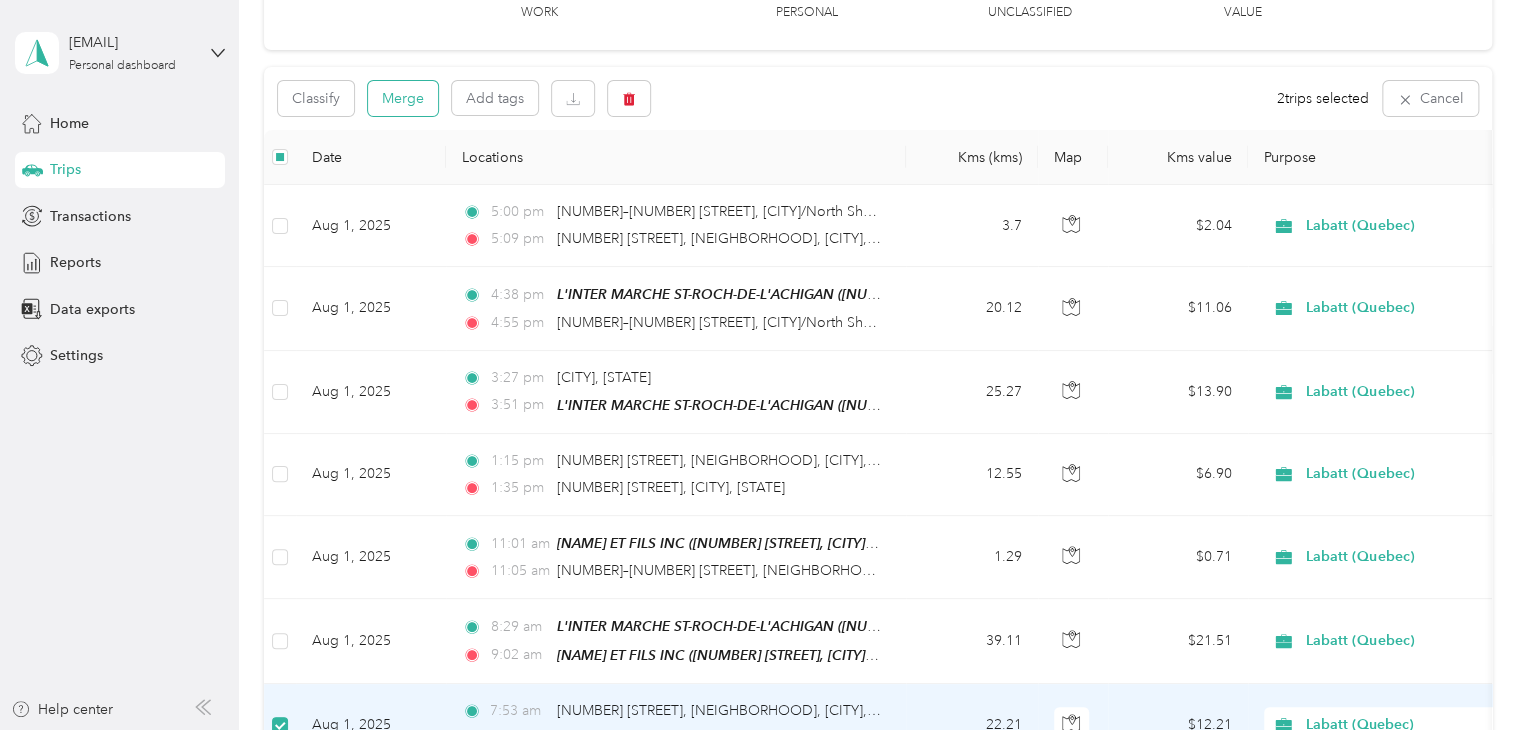 click on "Merge" at bounding box center [403, 98] 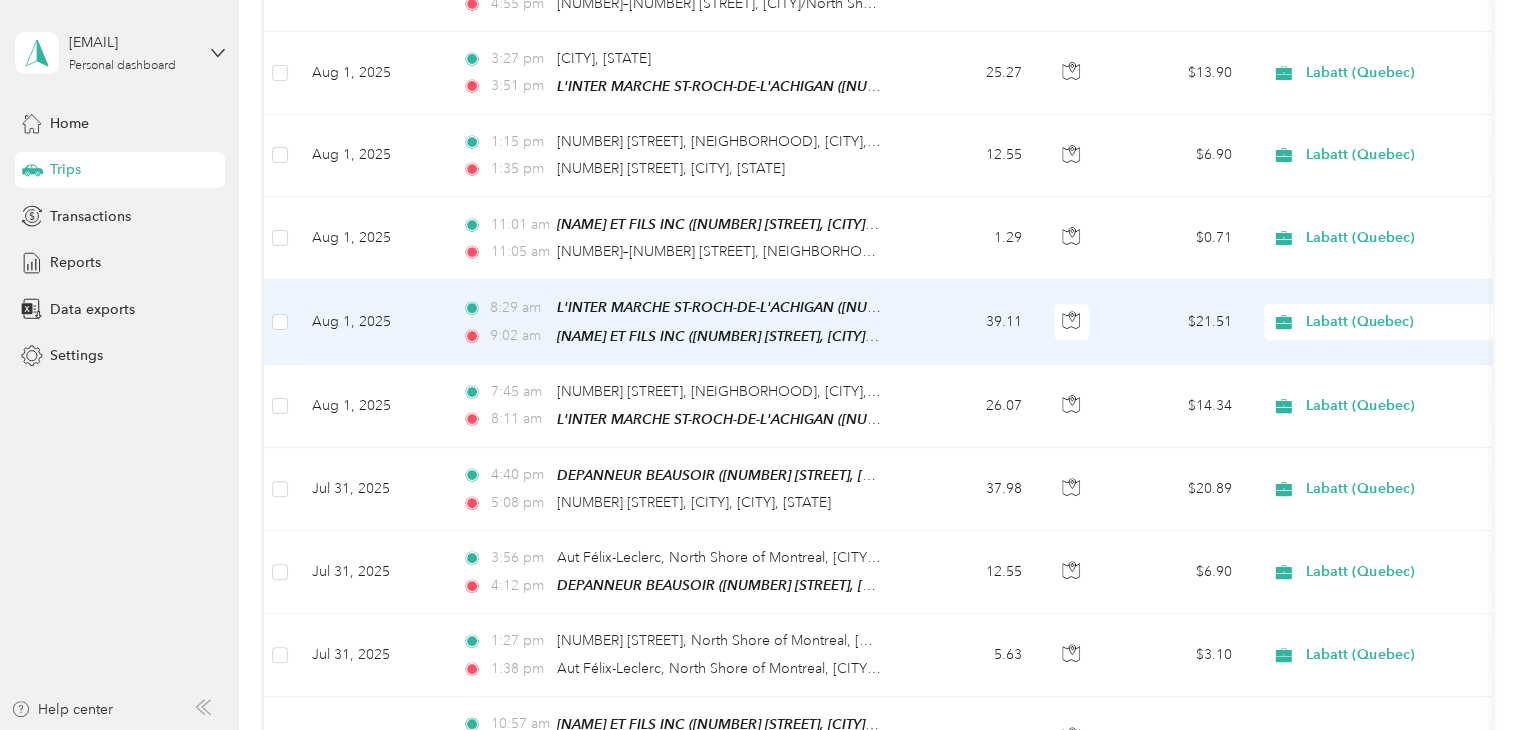 scroll, scrollTop: 469, scrollLeft: 0, axis: vertical 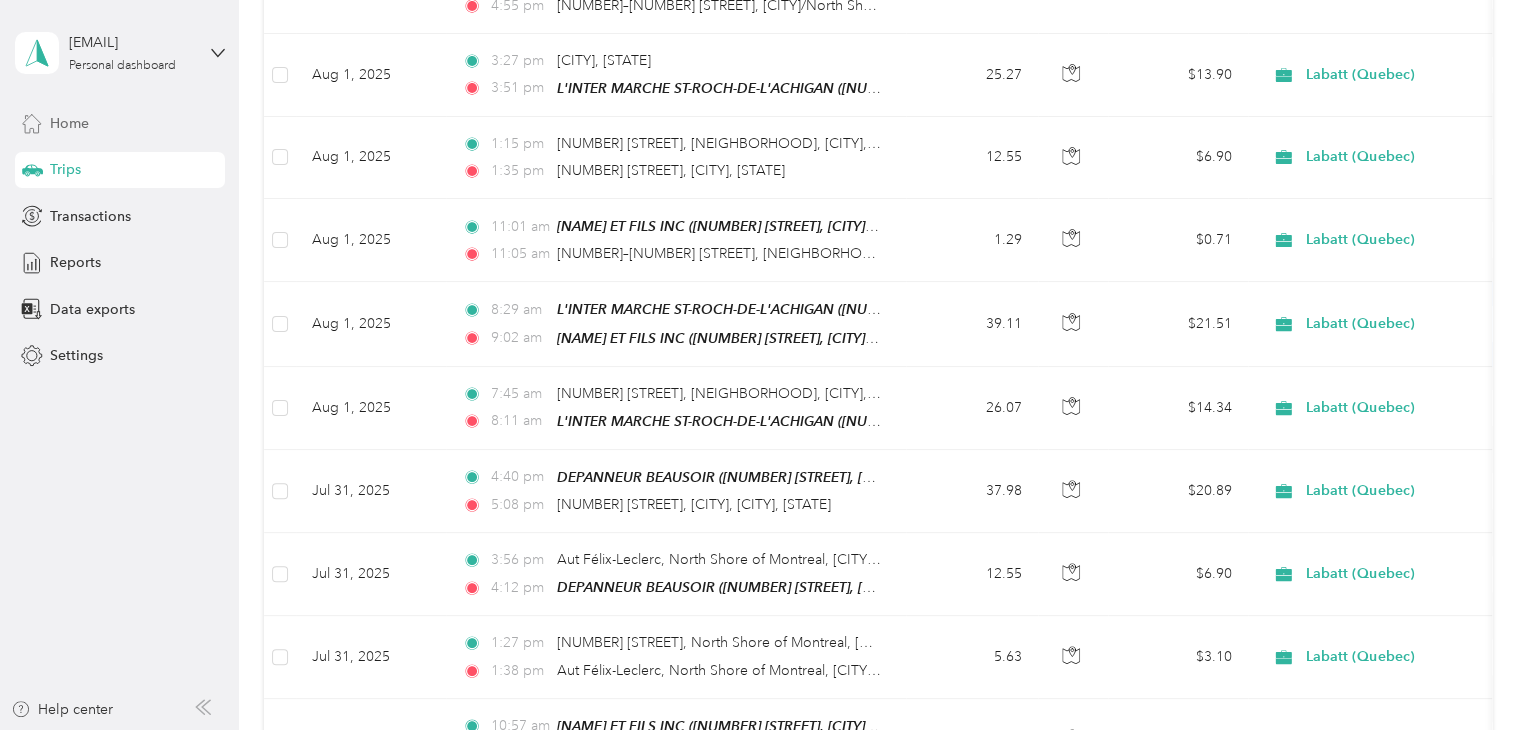 click on "Home" at bounding box center (69, 123) 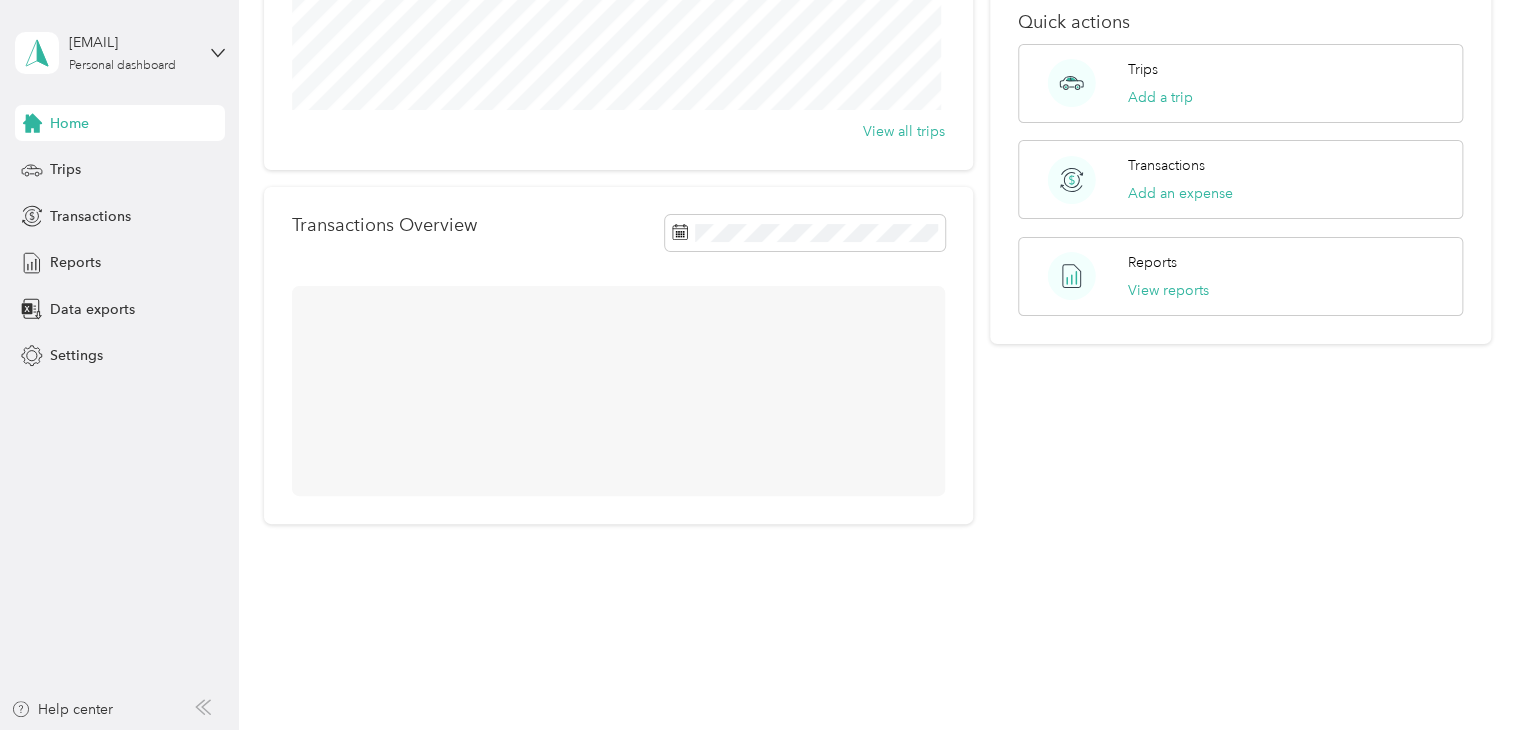 scroll, scrollTop: 266, scrollLeft: 0, axis: vertical 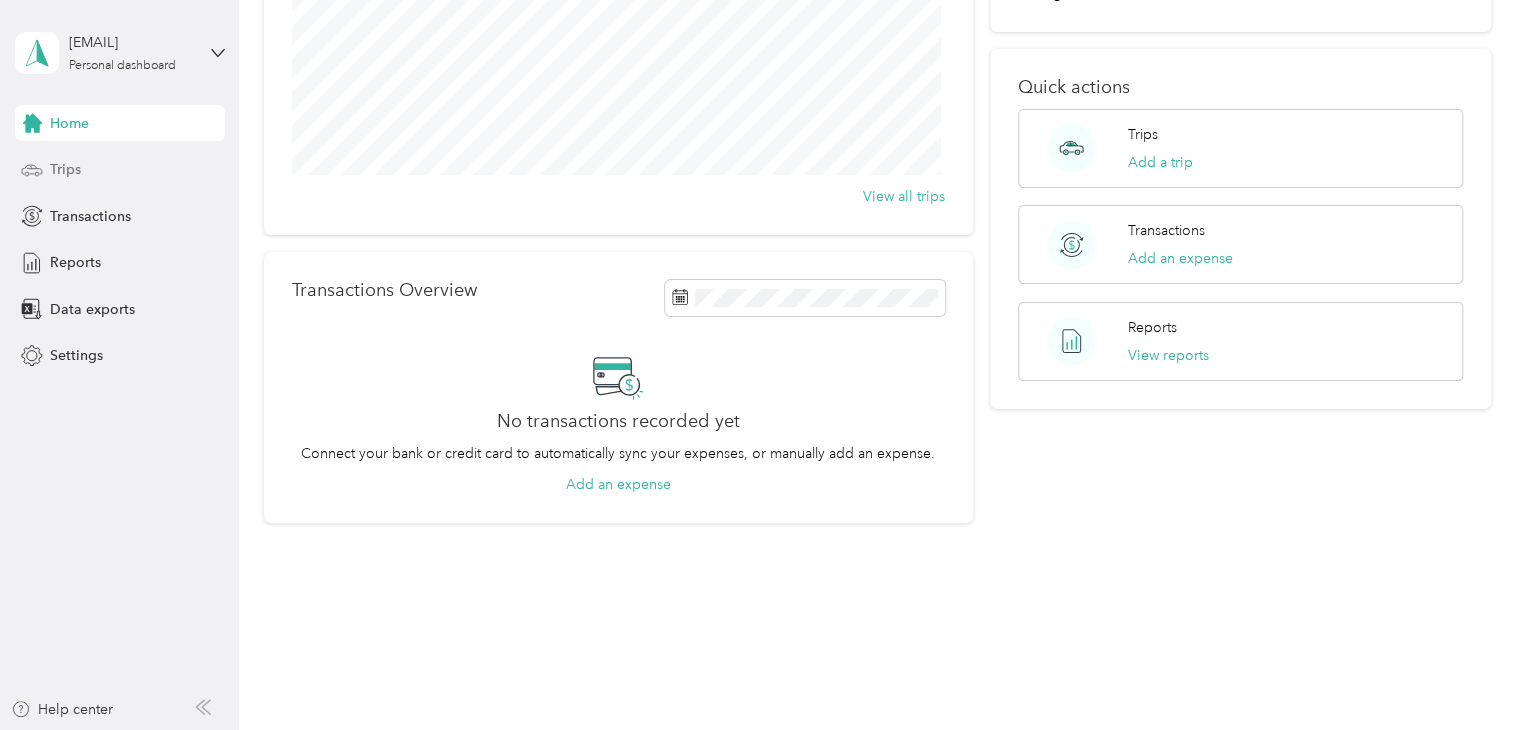 click on "Trips" at bounding box center [65, 169] 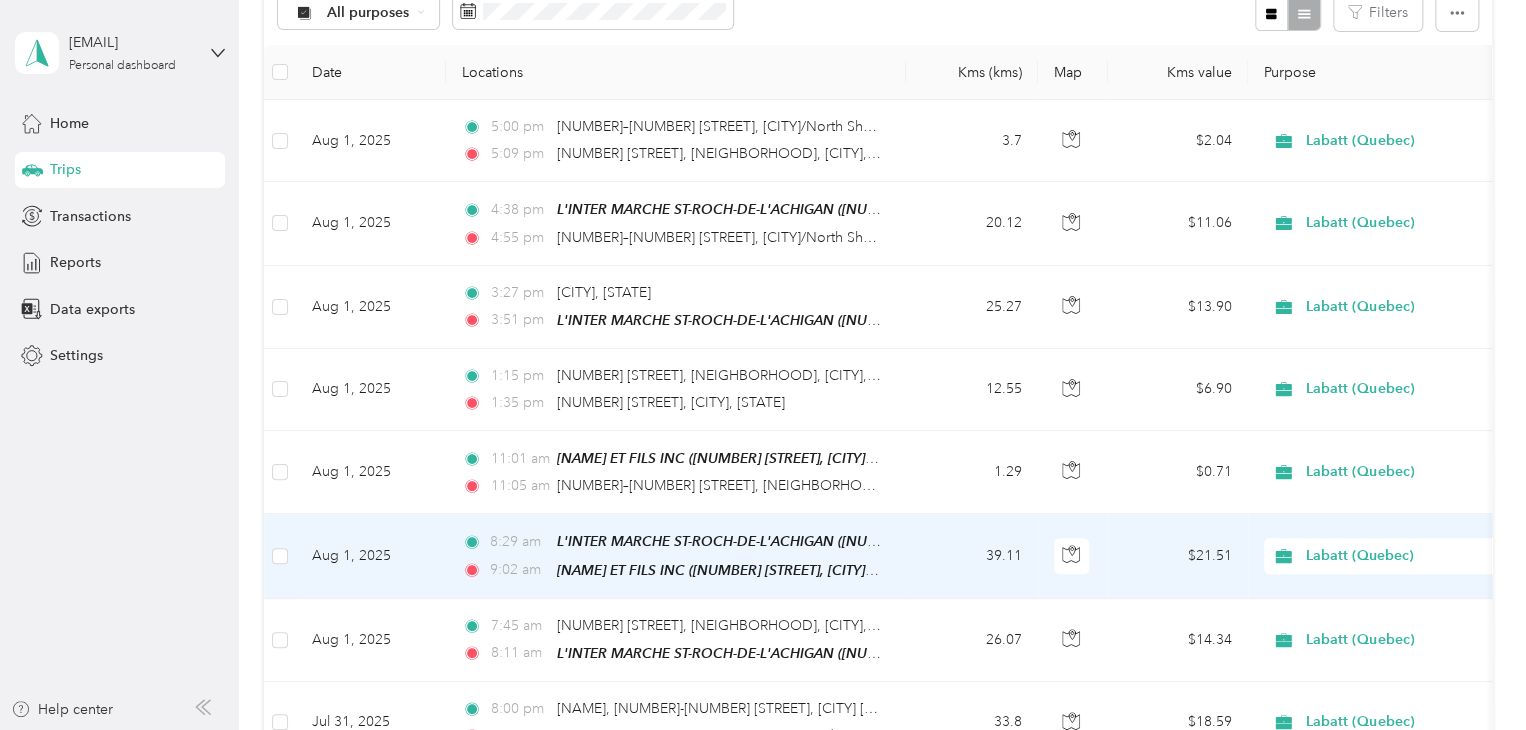 scroll, scrollTop: 234, scrollLeft: 0, axis: vertical 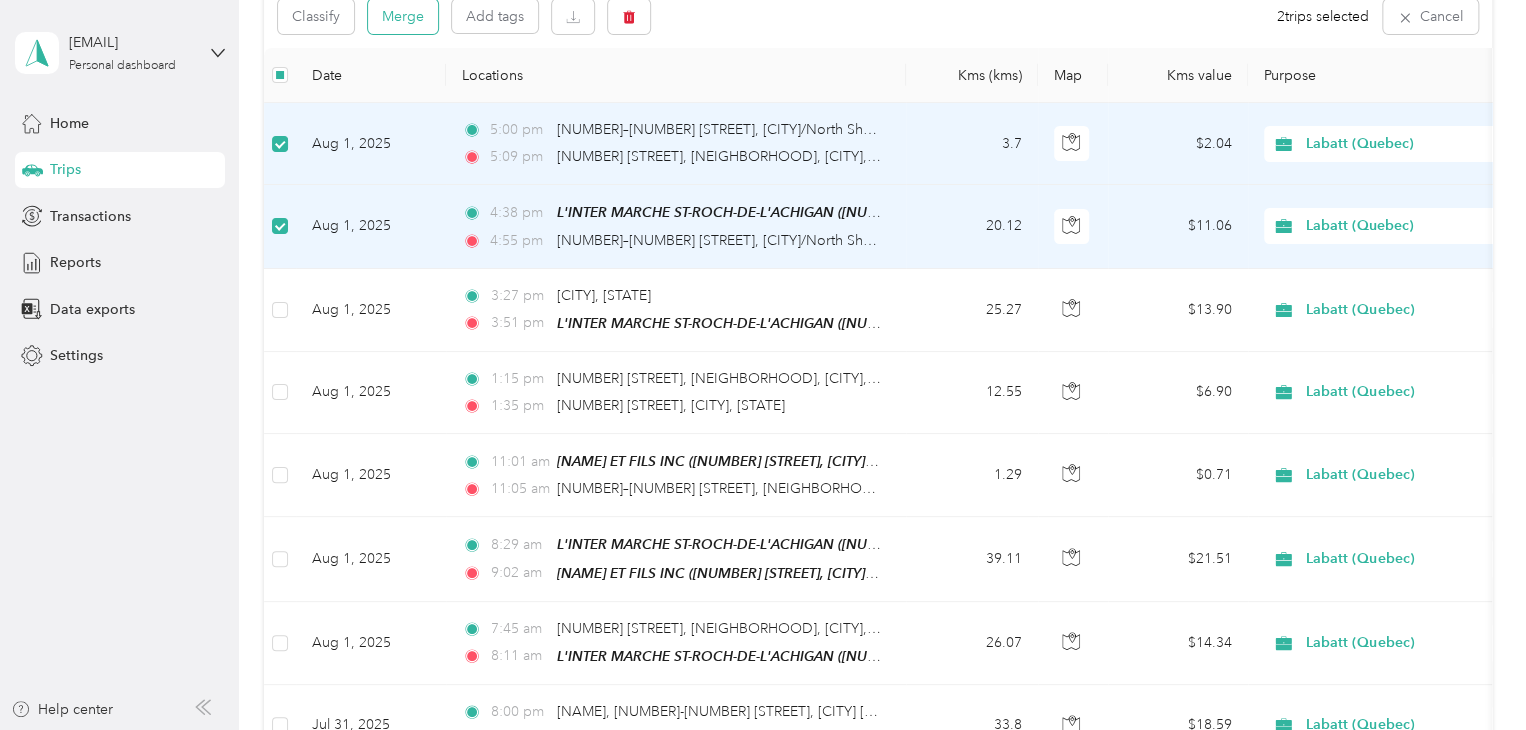 click on "Merge" at bounding box center [403, 16] 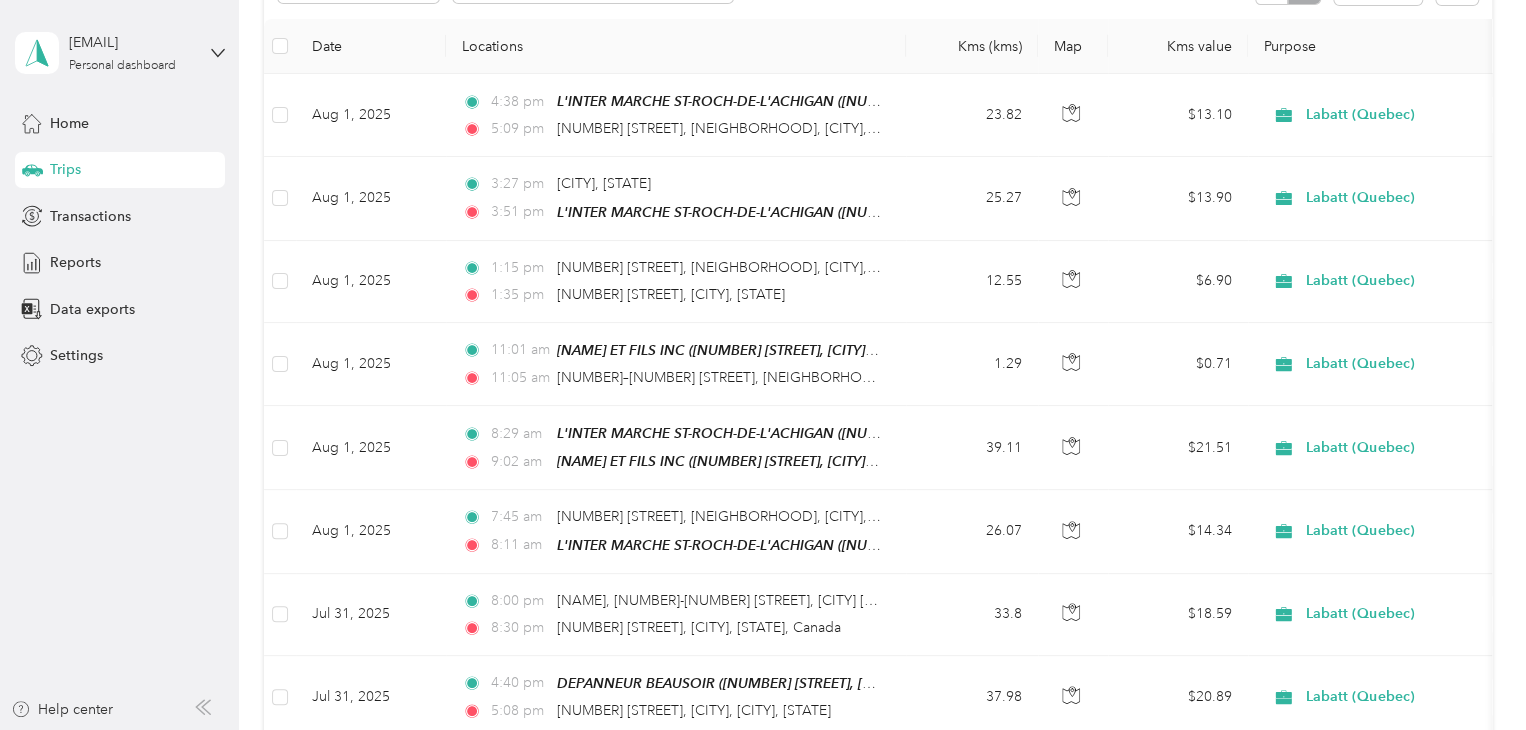 scroll, scrollTop: 0, scrollLeft: 0, axis: both 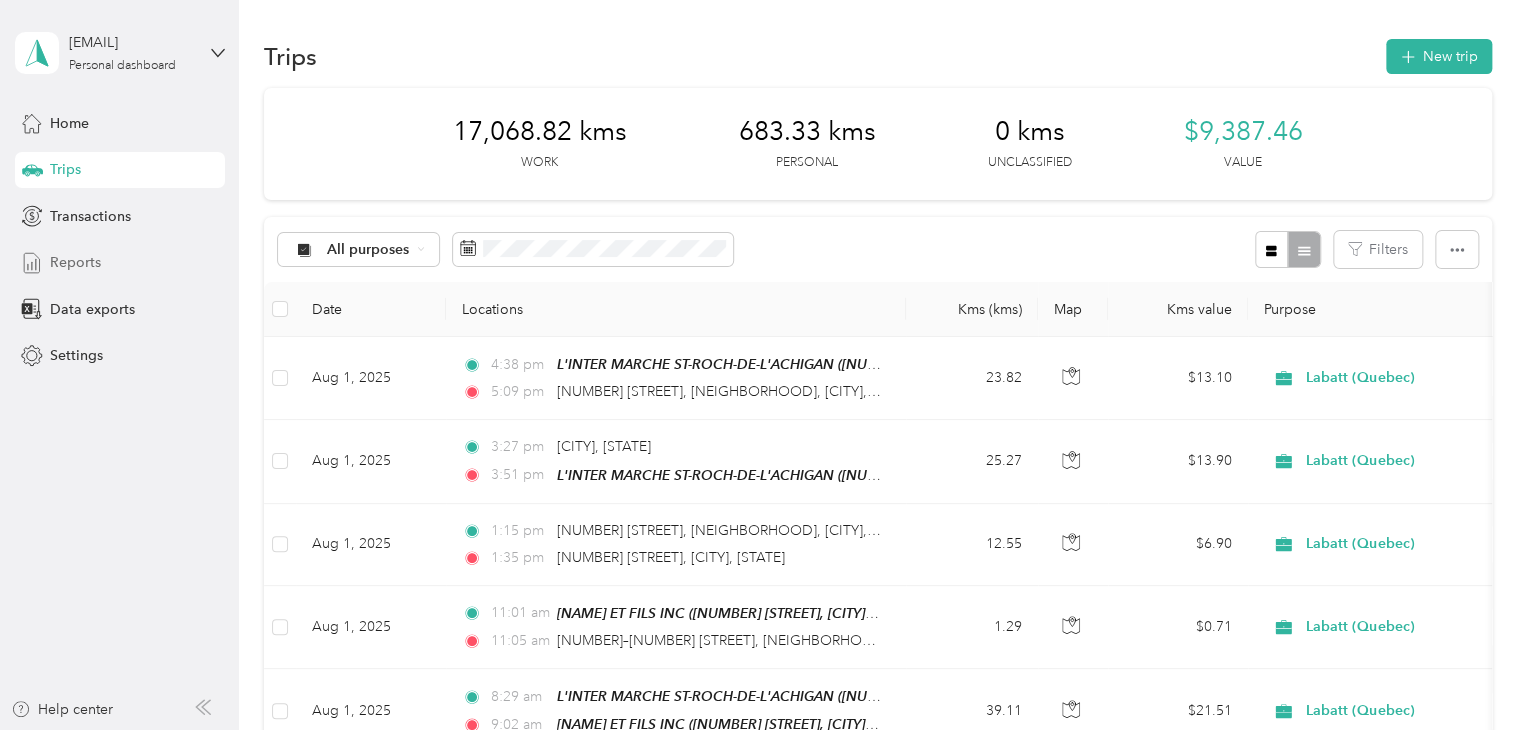 click on "Reports" at bounding box center (75, 262) 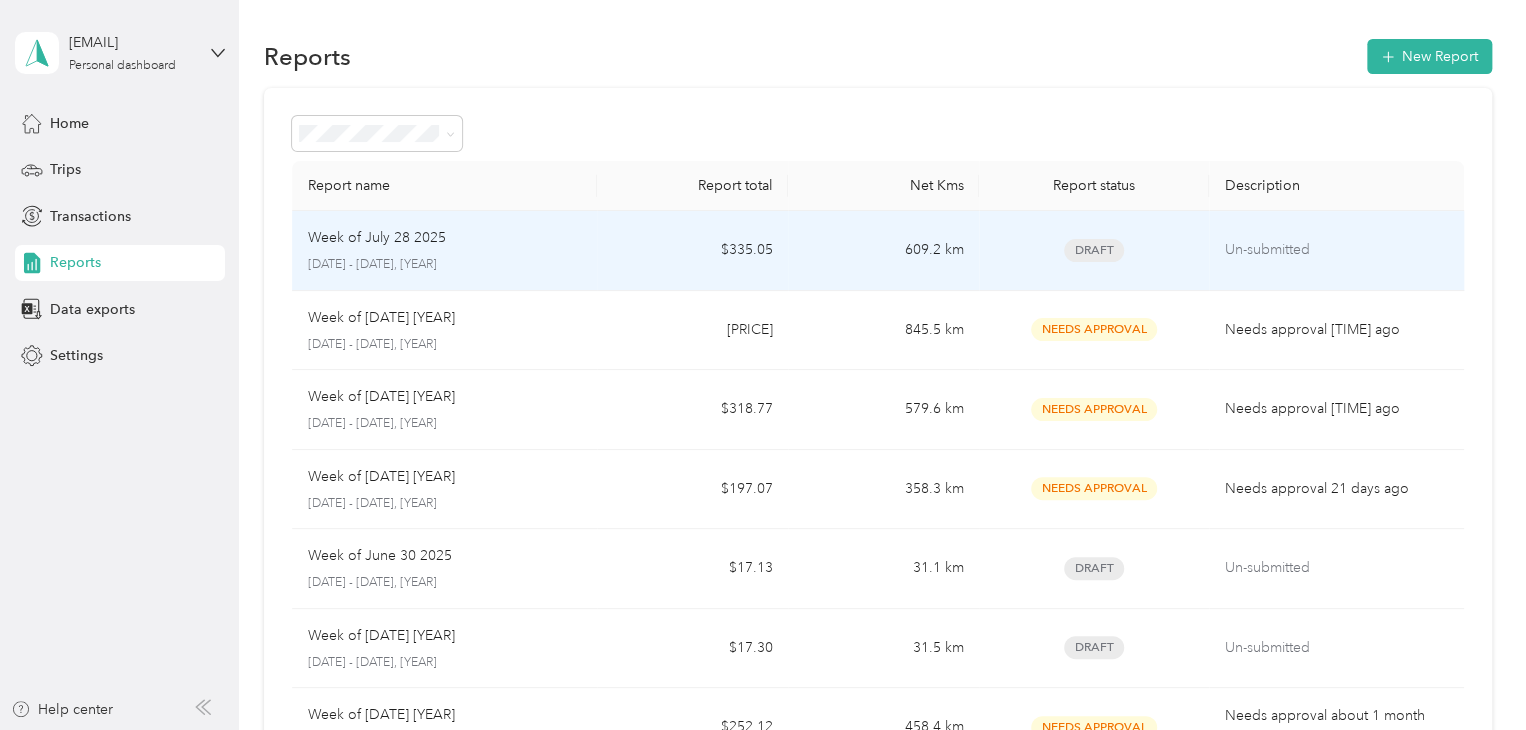 click on "Un-submitted" at bounding box center [1336, 250] 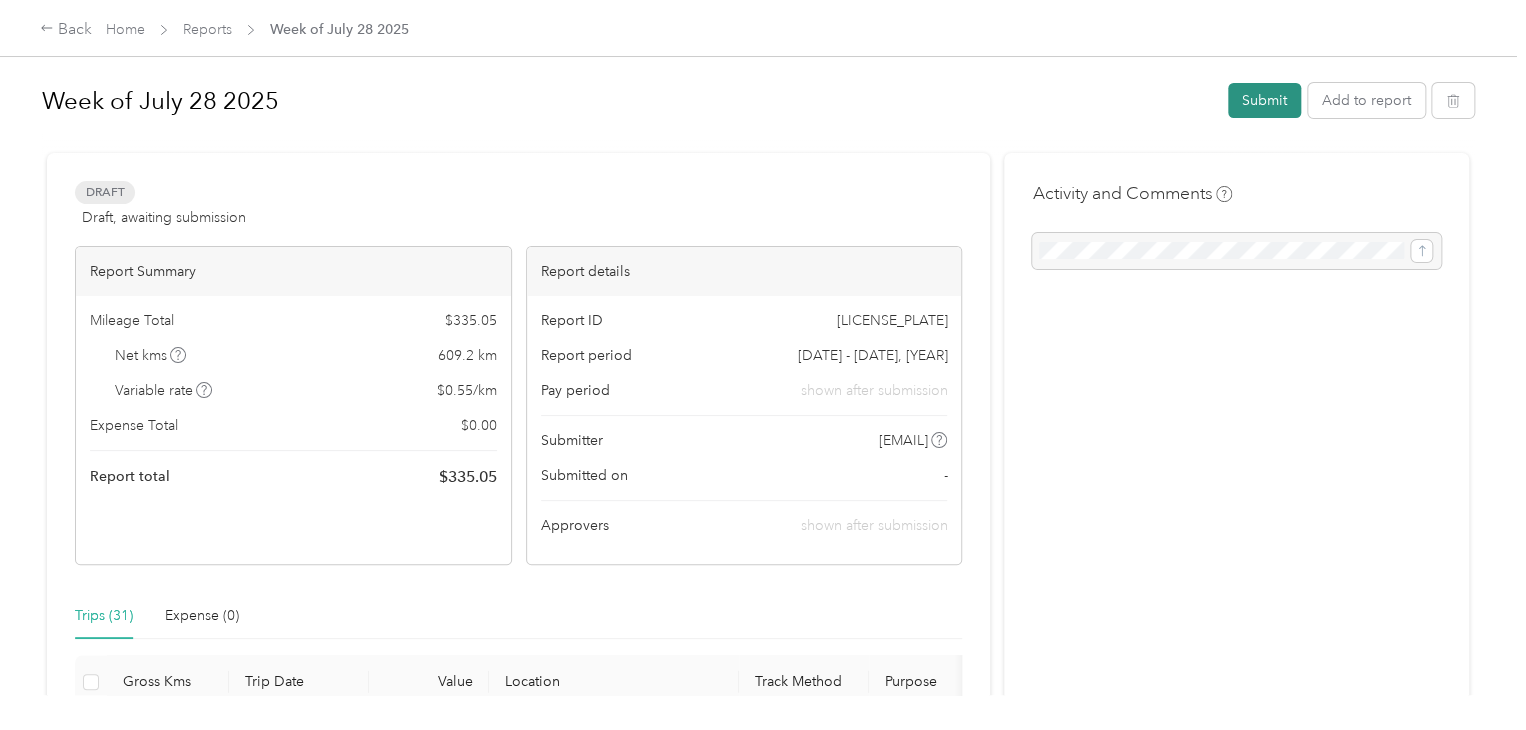 click on "Submit" at bounding box center (1264, 100) 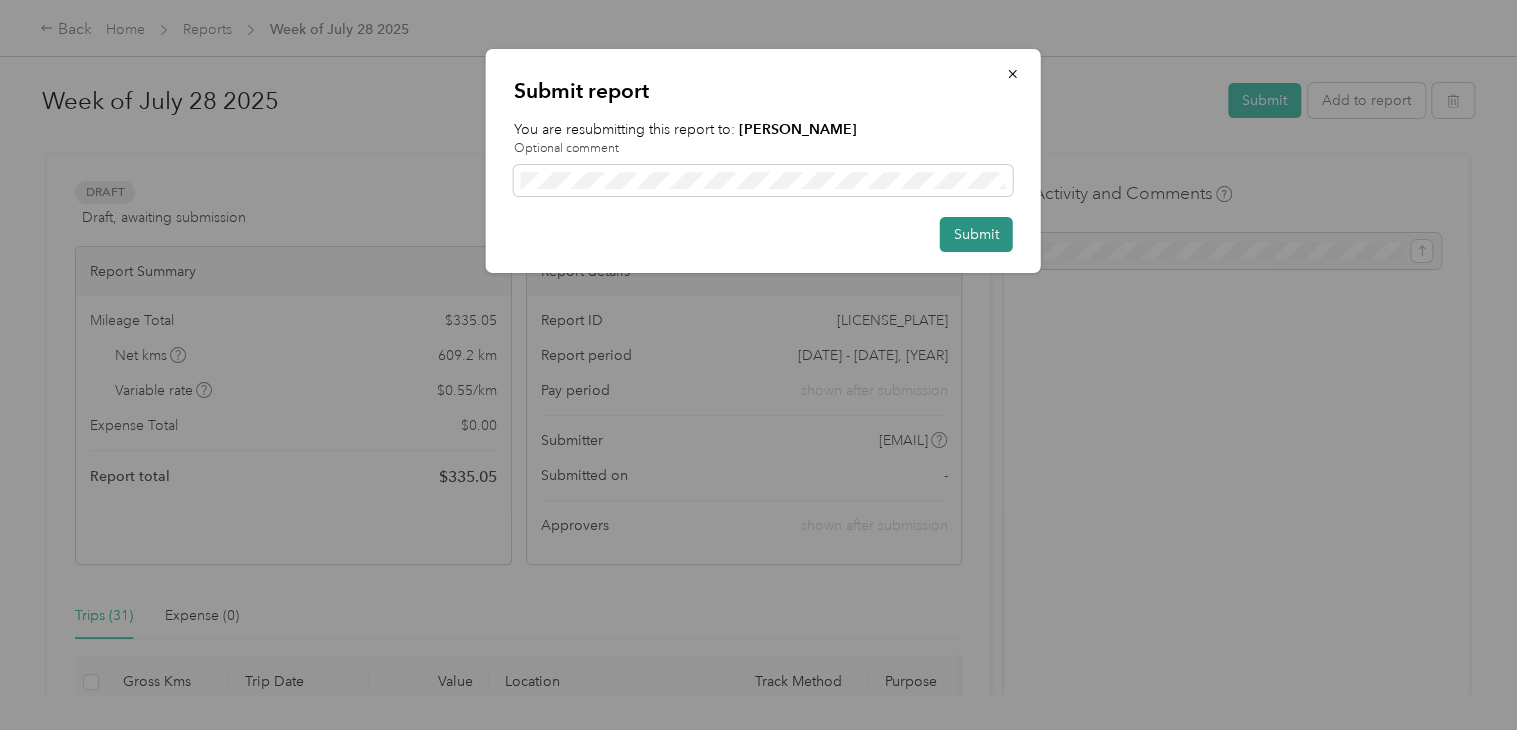 click on "Submit" at bounding box center [976, 234] 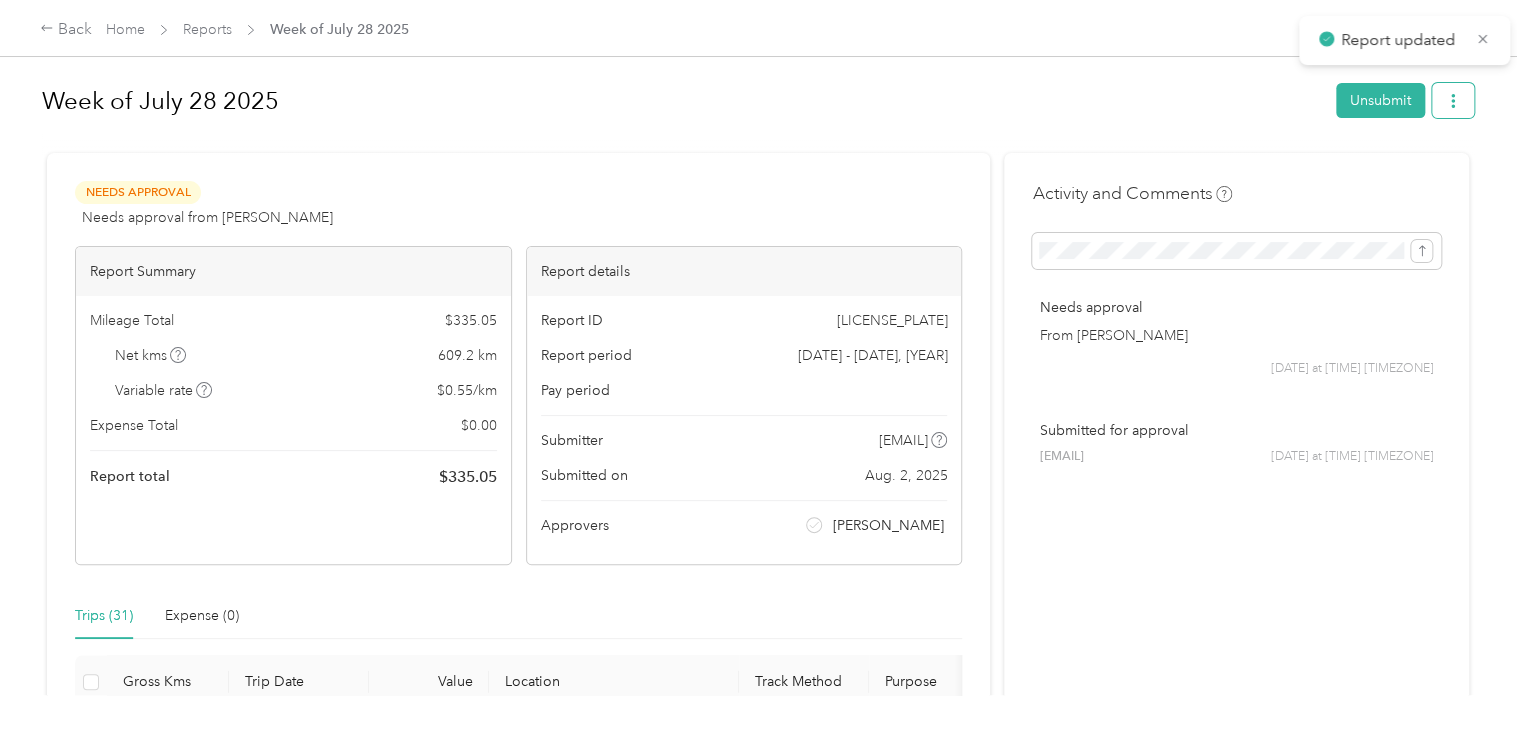 click 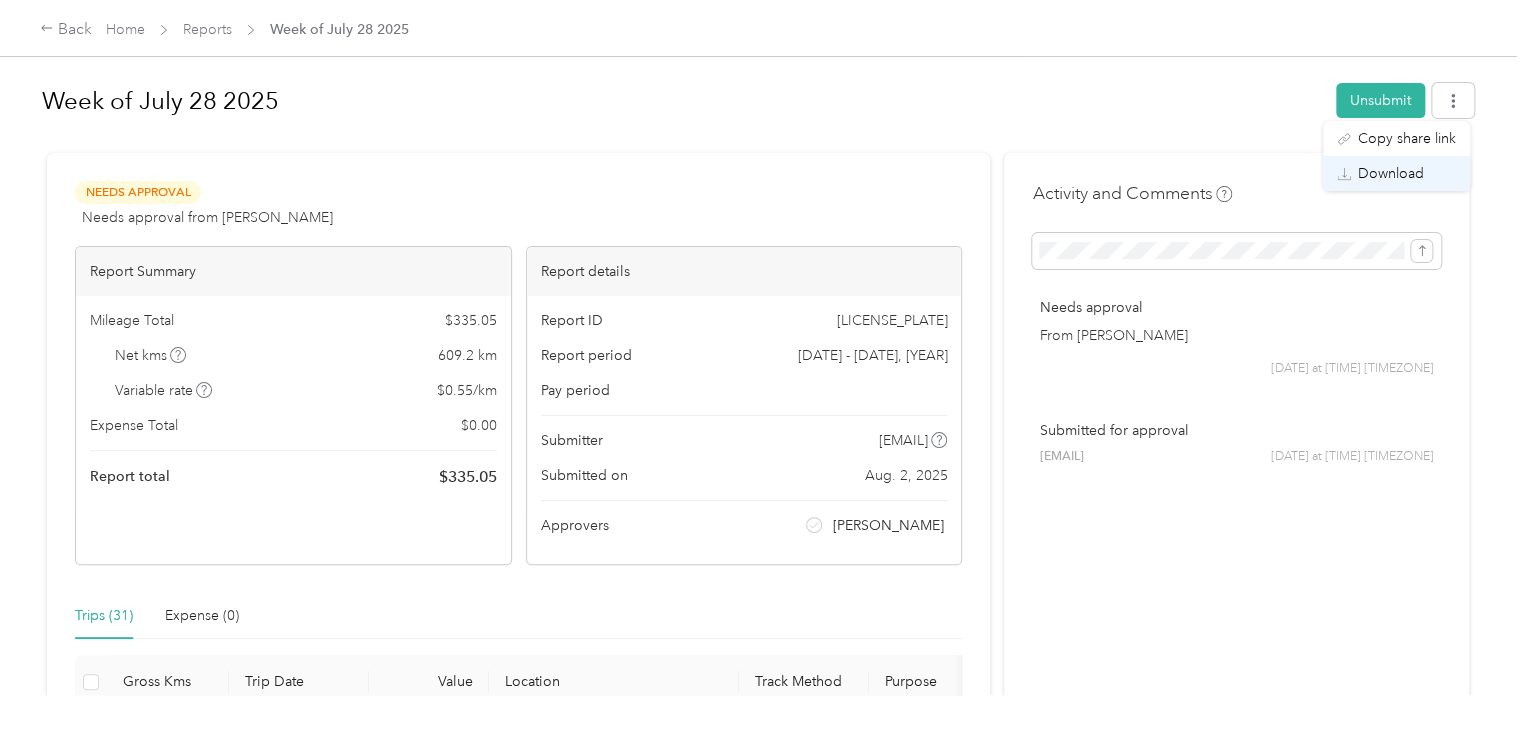 click on "Download" at bounding box center [1391, 173] 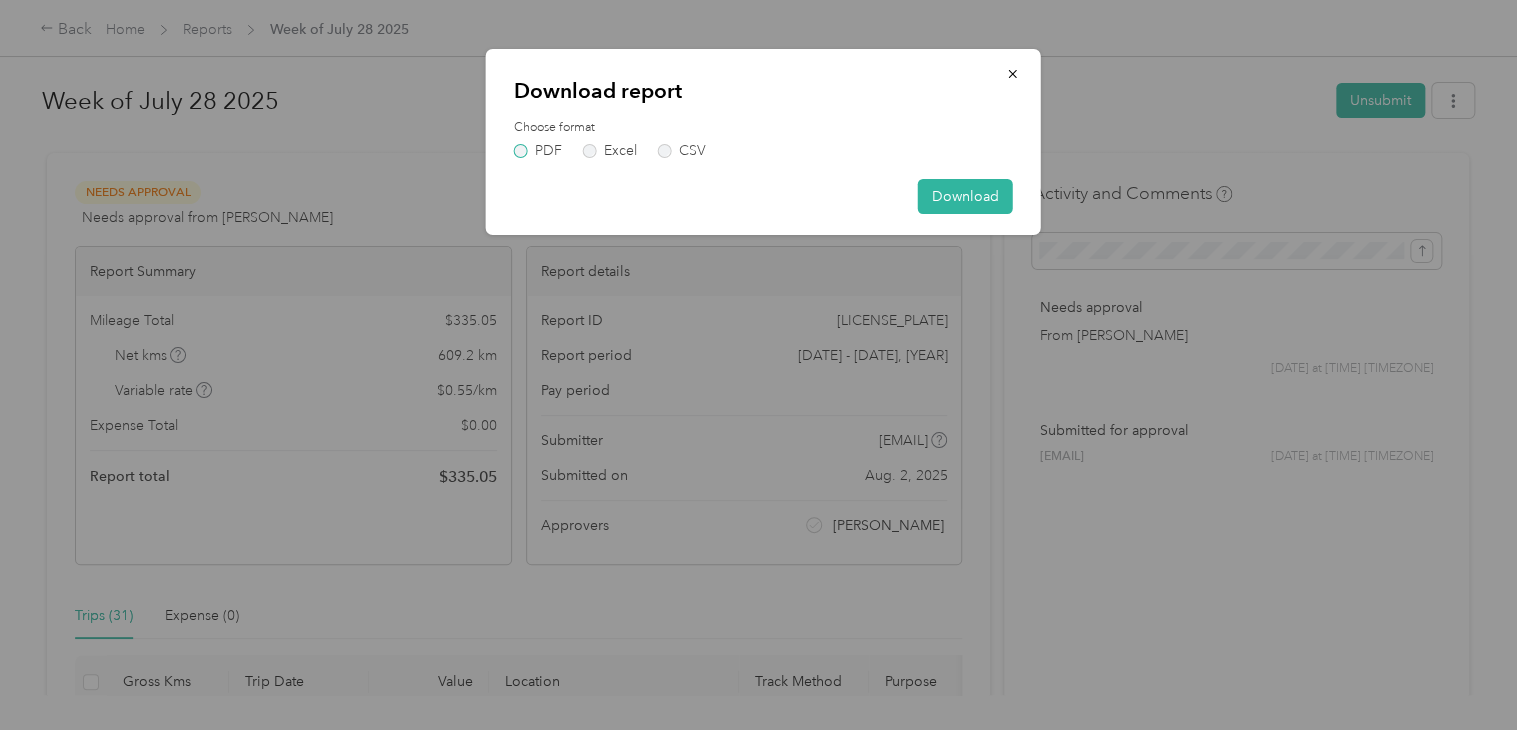 click on "PDF" at bounding box center [538, 151] 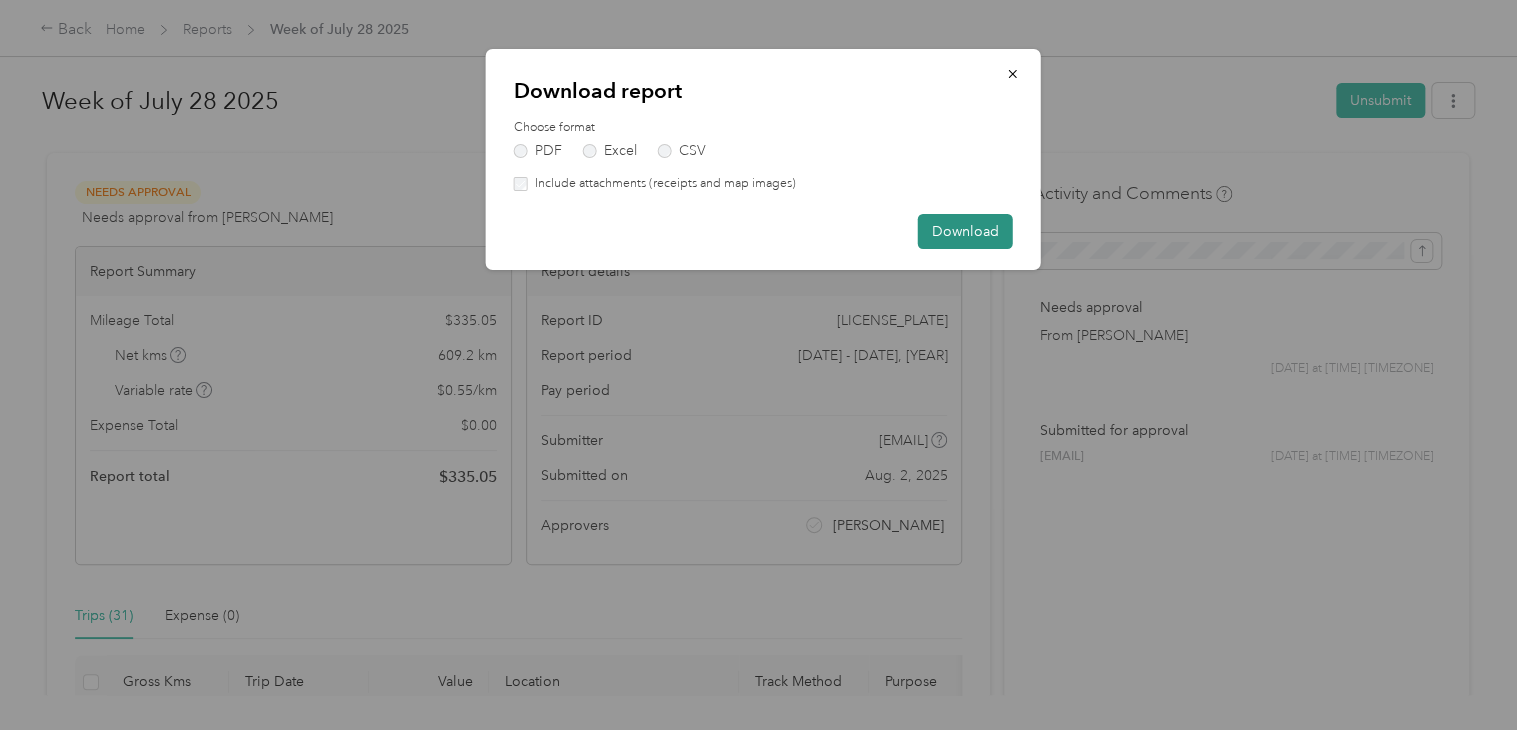 click on "Download" at bounding box center (965, 231) 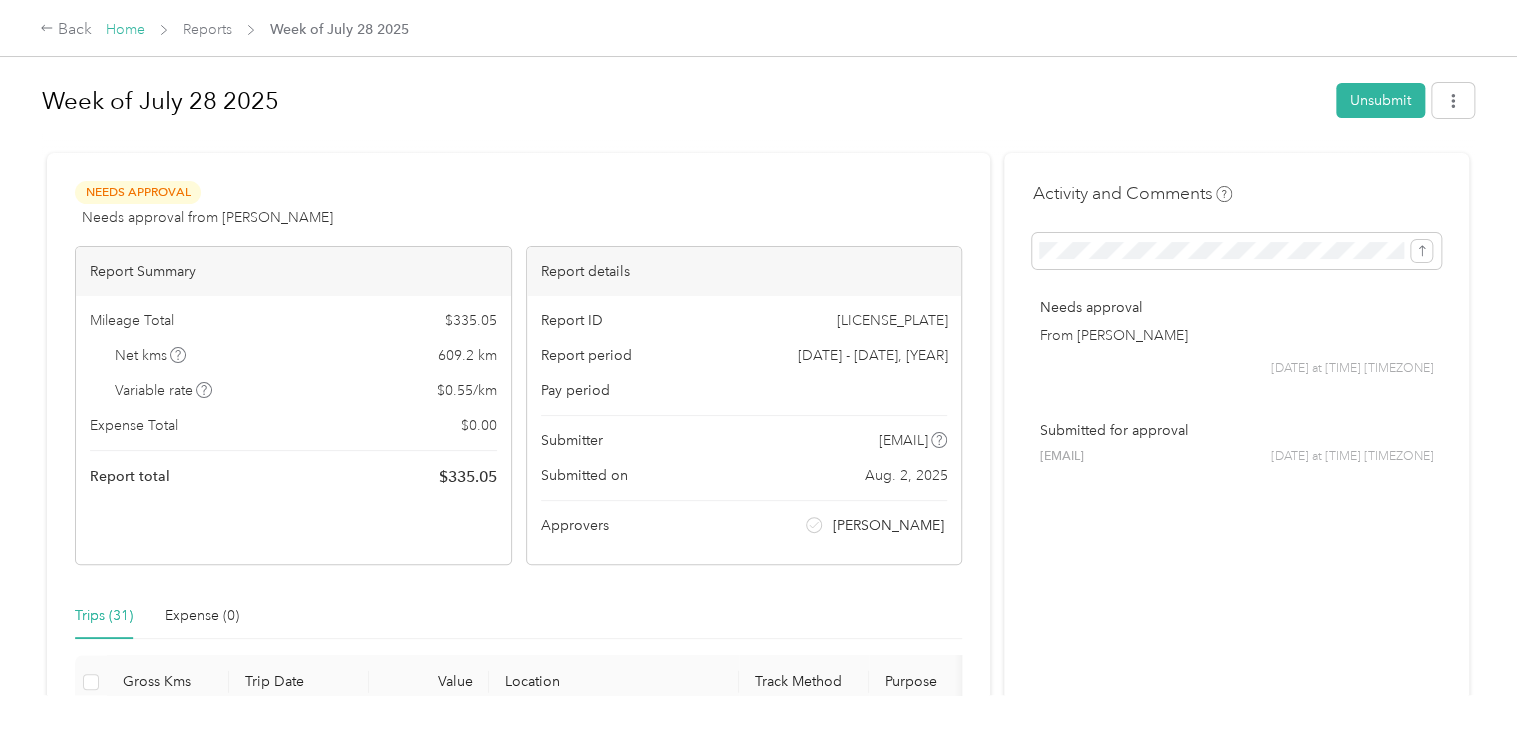 click on "Home" at bounding box center [125, 29] 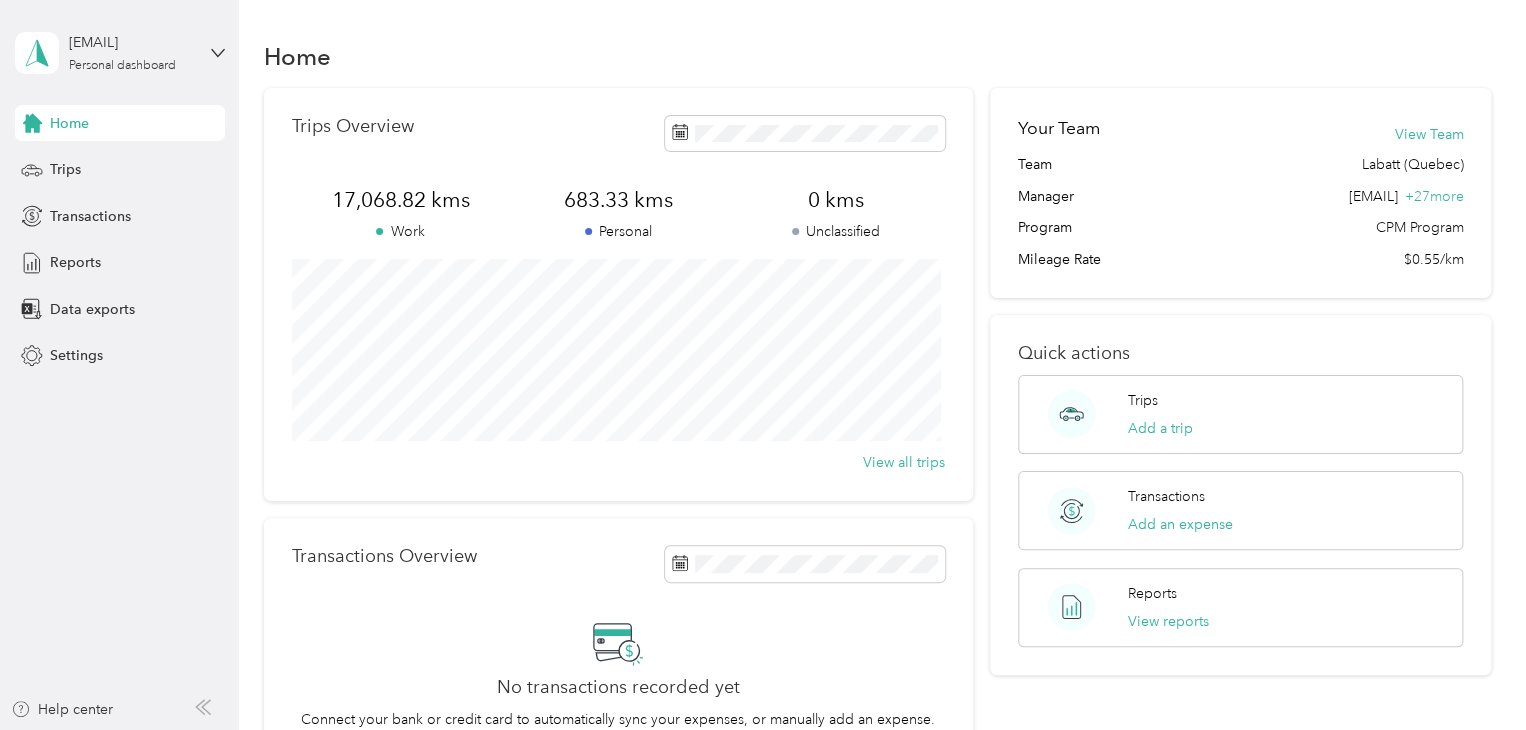 click on "[EMAIL] Personal dashboard" at bounding box center (120, 53) 